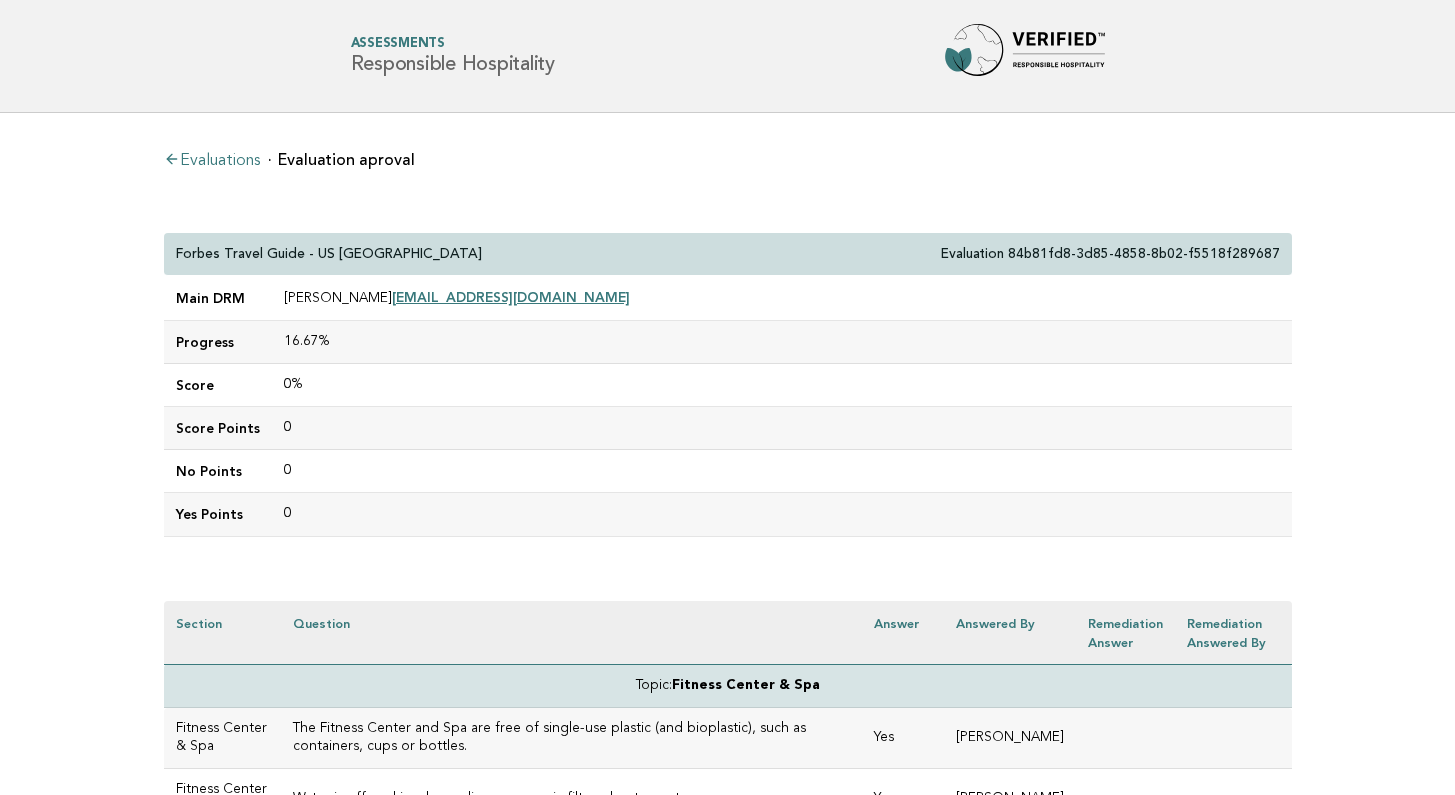 scroll, scrollTop: 0, scrollLeft: 0, axis: both 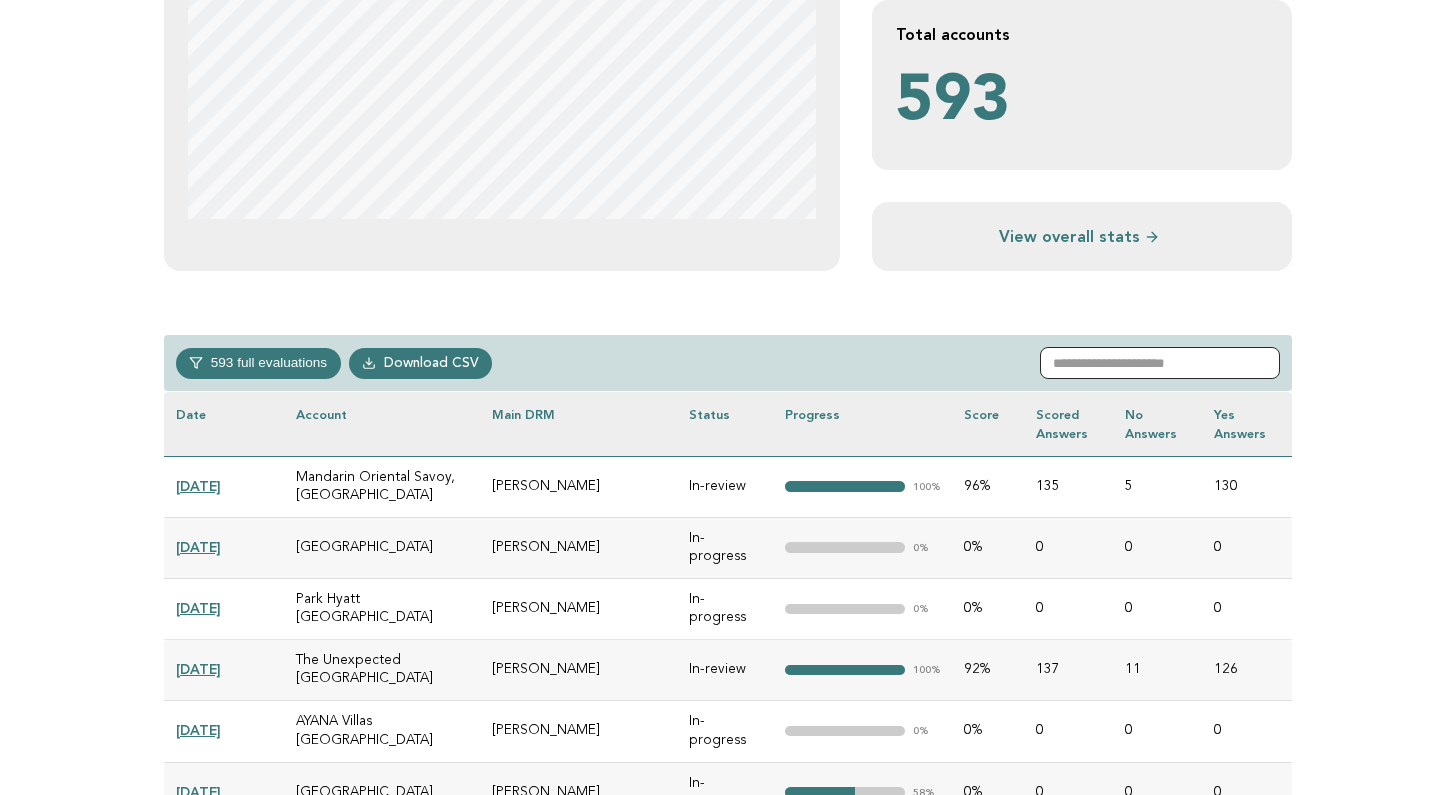 click at bounding box center (1160, 363) 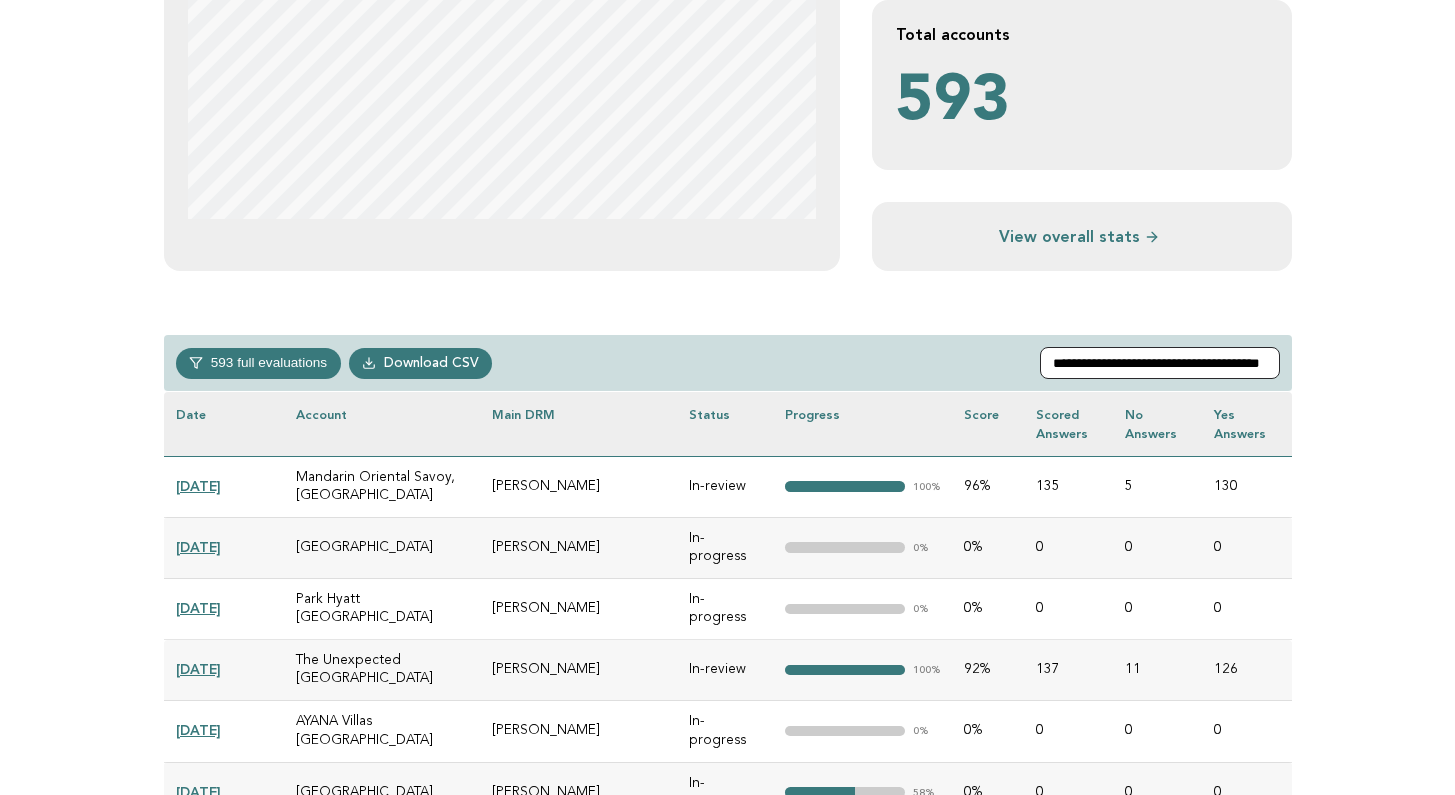 scroll, scrollTop: 536, scrollLeft: 0, axis: vertical 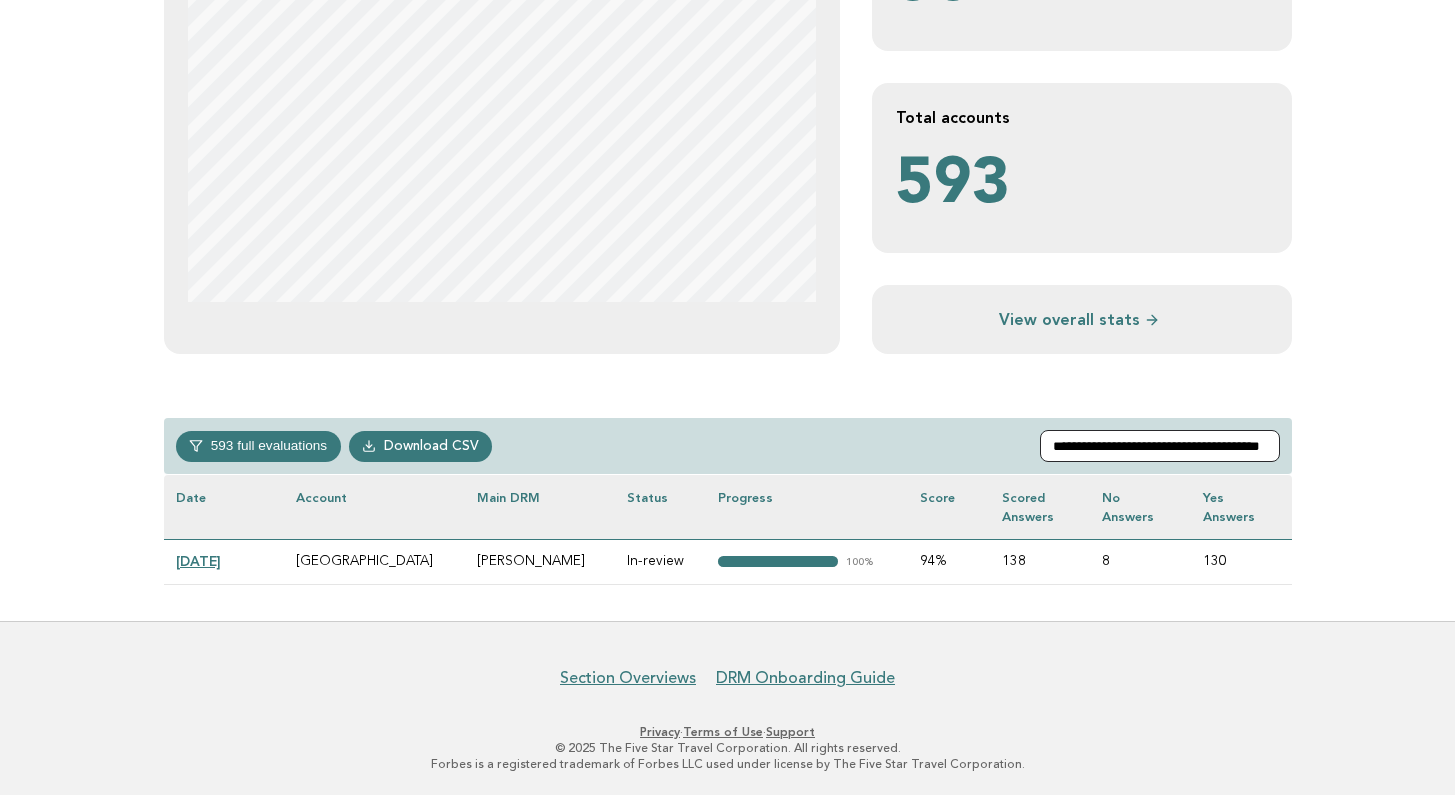 type on "**********" 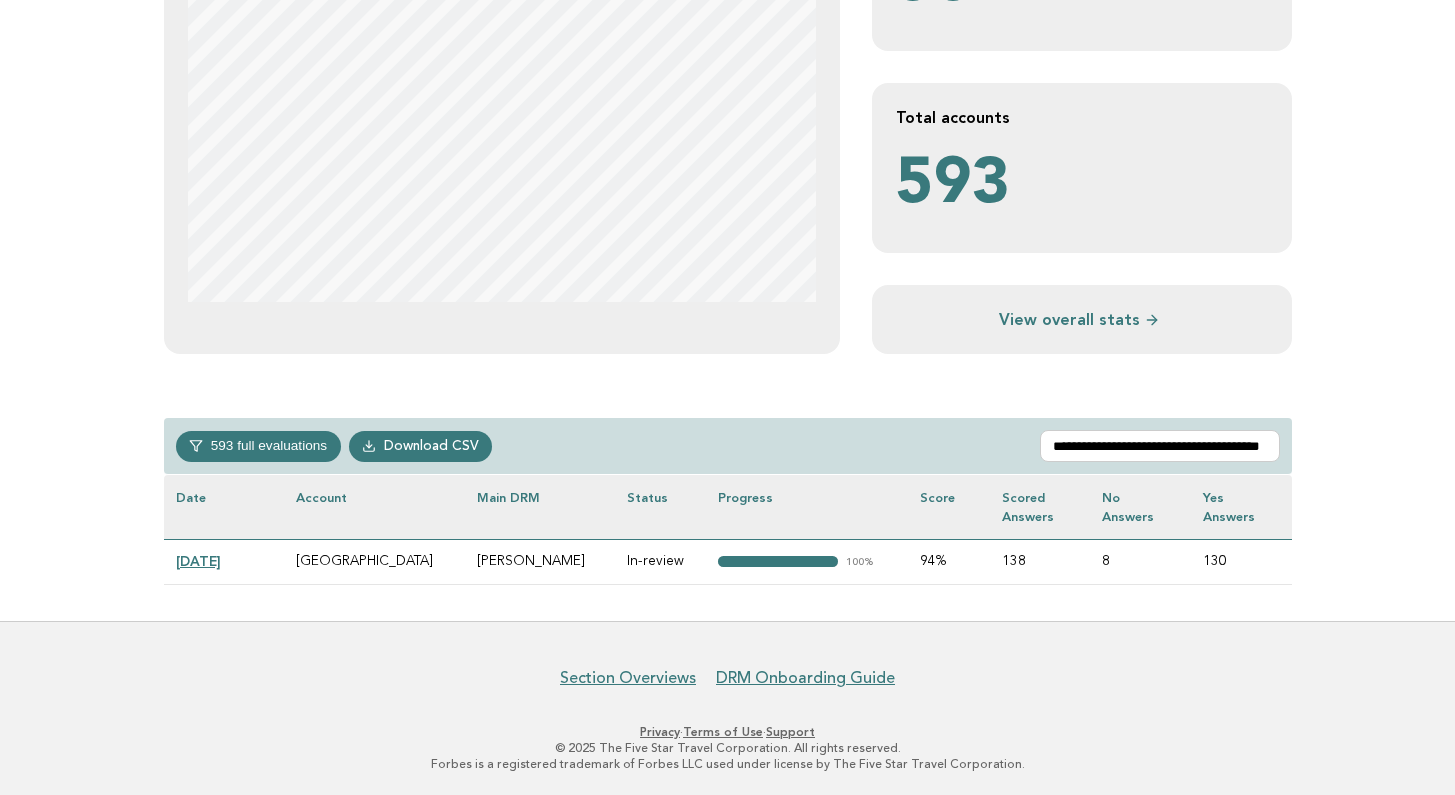 click on "[DATE]" at bounding box center (198, 561) 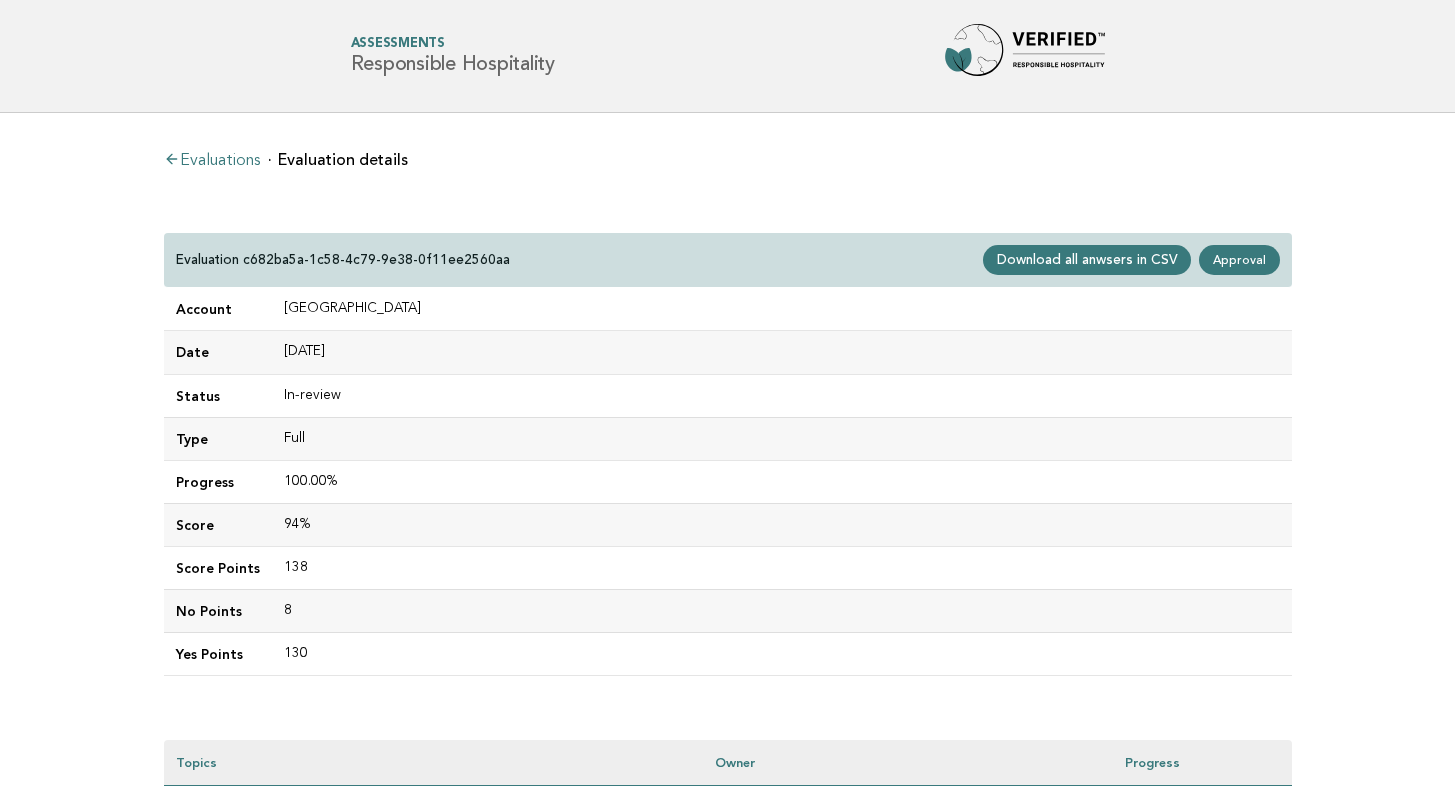 scroll, scrollTop: 0, scrollLeft: 0, axis: both 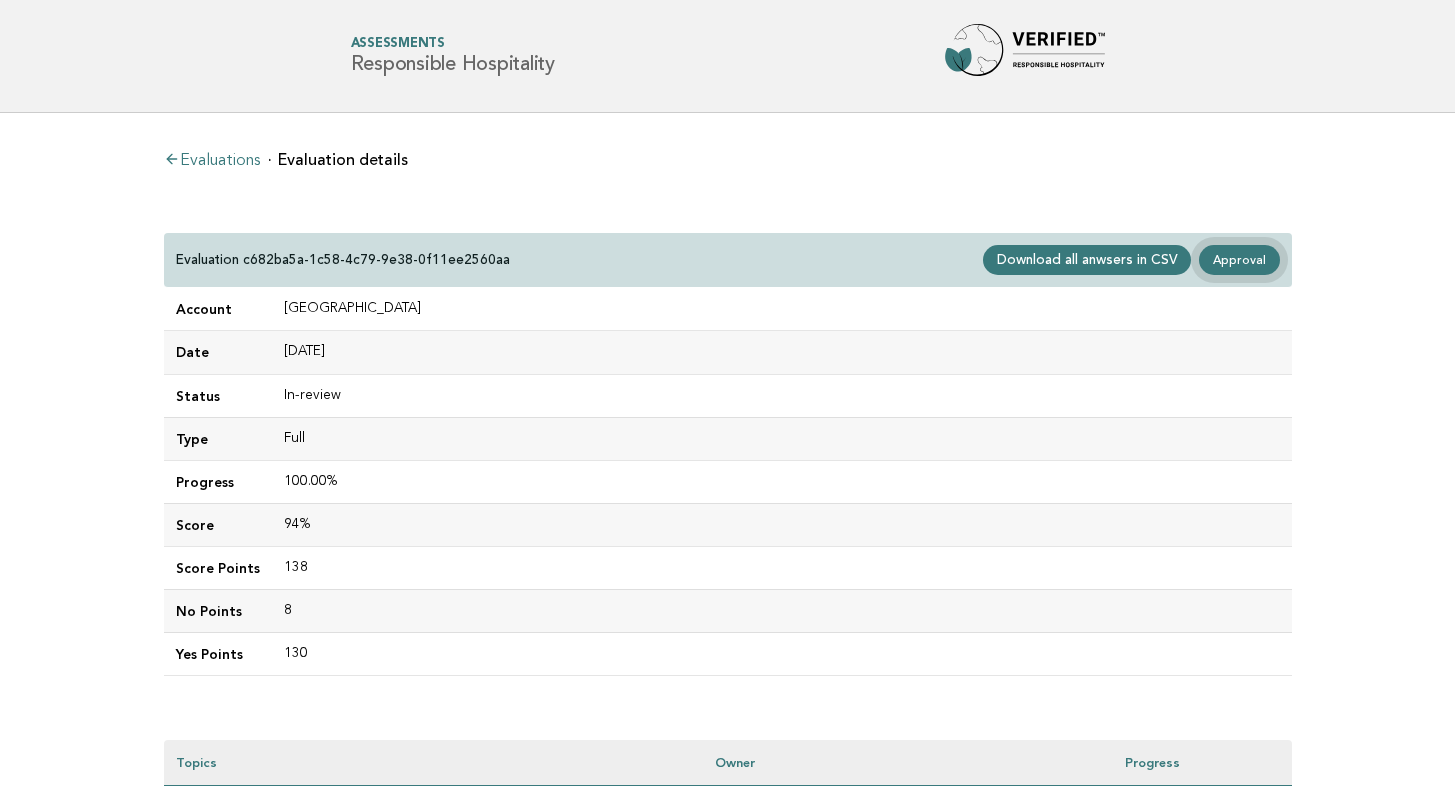 click on "Approval" at bounding box center (1239, 260) 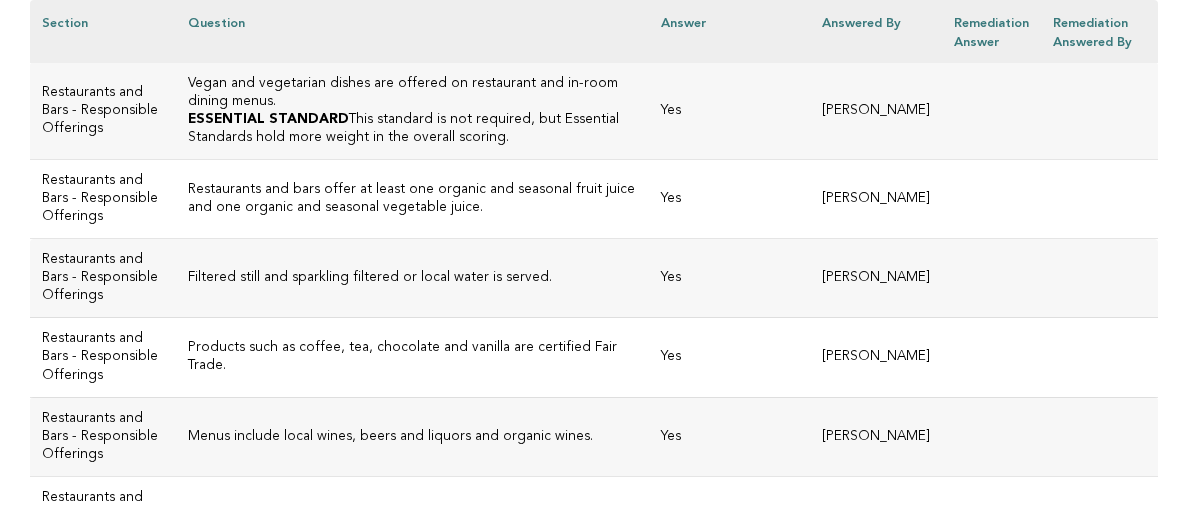 scroll, scrollTop: 3286, scrollLeft: 0, axis: vertical 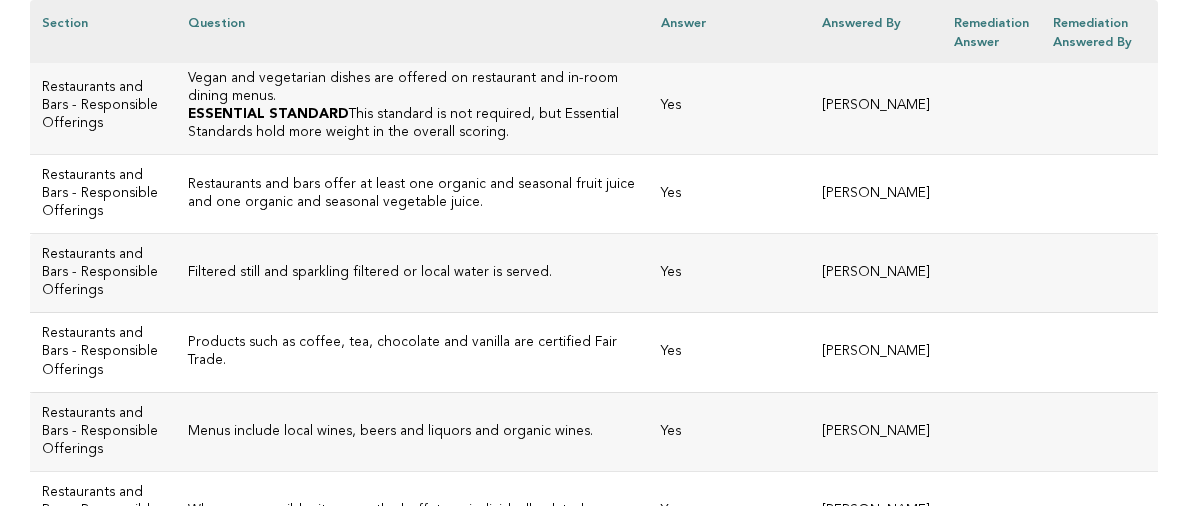 click on "Restaurants and bars offer at least one organic and seasonal fruit juice and one organic and seasonal vegetable juice." at bounding box center (412, 193) 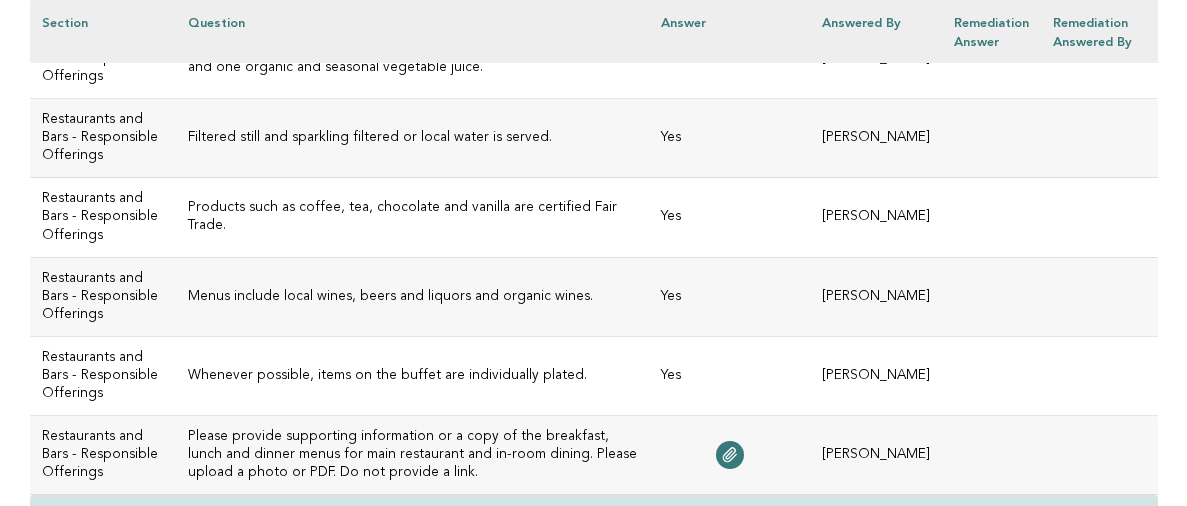 scroll, scrollTop: 3415, scrollLeft: 0, axis: vertical 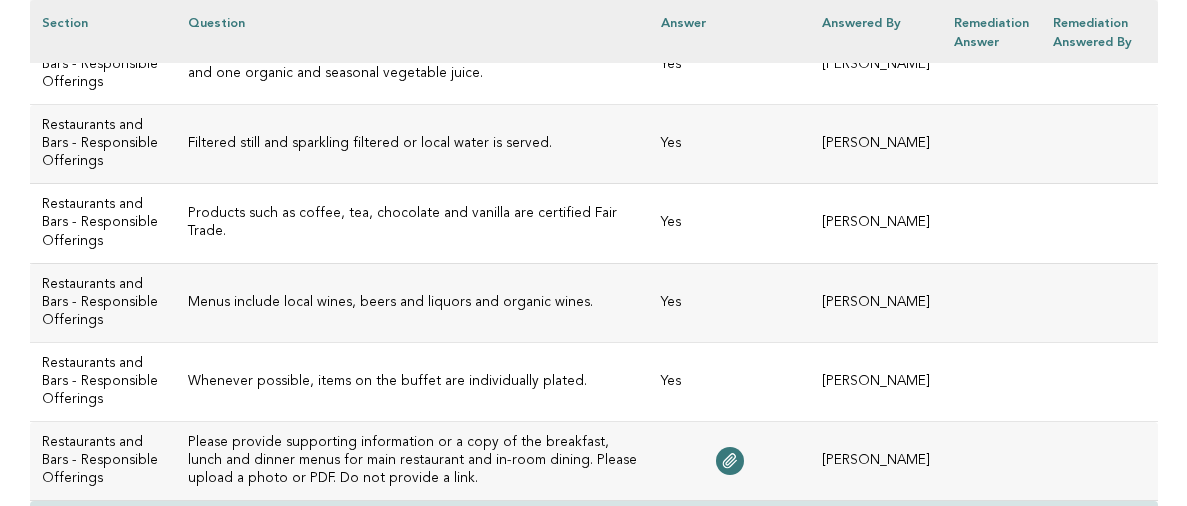 click on "Restaurants and bars offer at least one organic and seasonal fruit juice and one organic and seasonal vegetable juice." at bounding box center [412, 65] 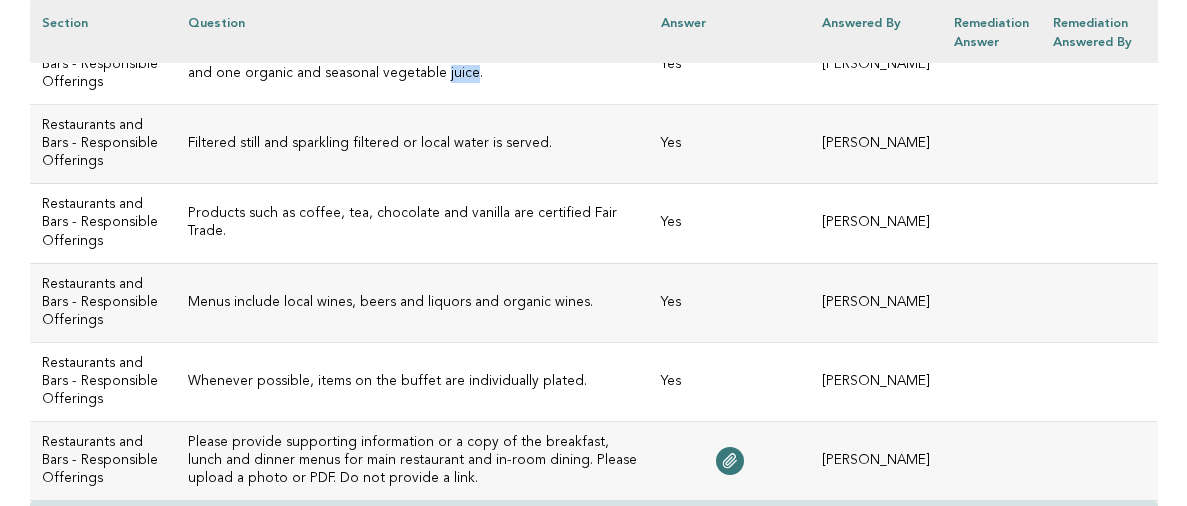 click on "Restaurants and bars offer at least one organic and seasonal fruit juice and one organic and seasonal vegetable juice." at bounding box center (412, 65) 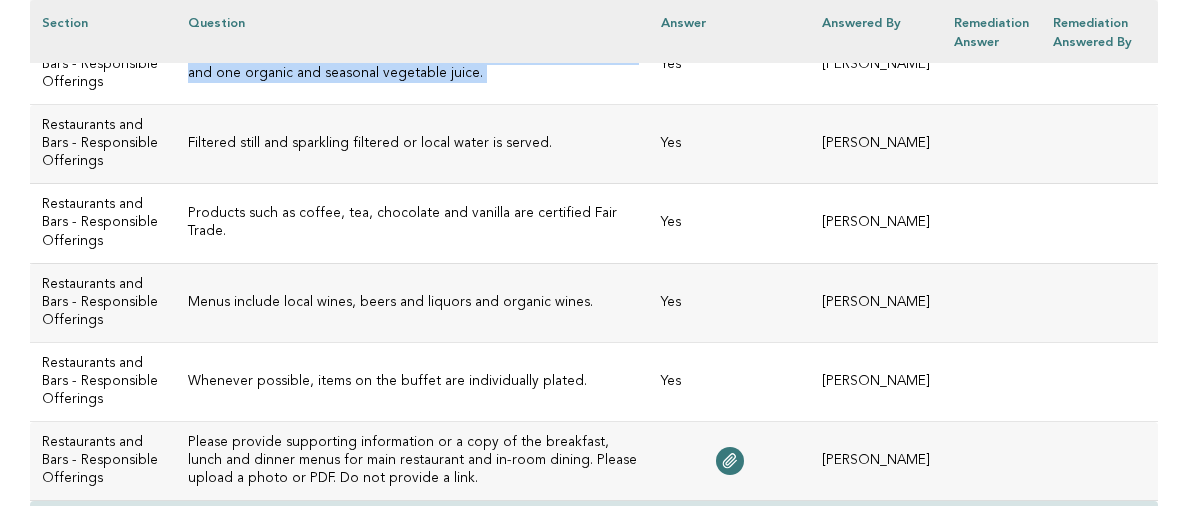 click on "Restaurants and bars offer at least one organic and seasonal fruit juice and one organic and seasonal vegetable juice." at bounding box center (412, 65) 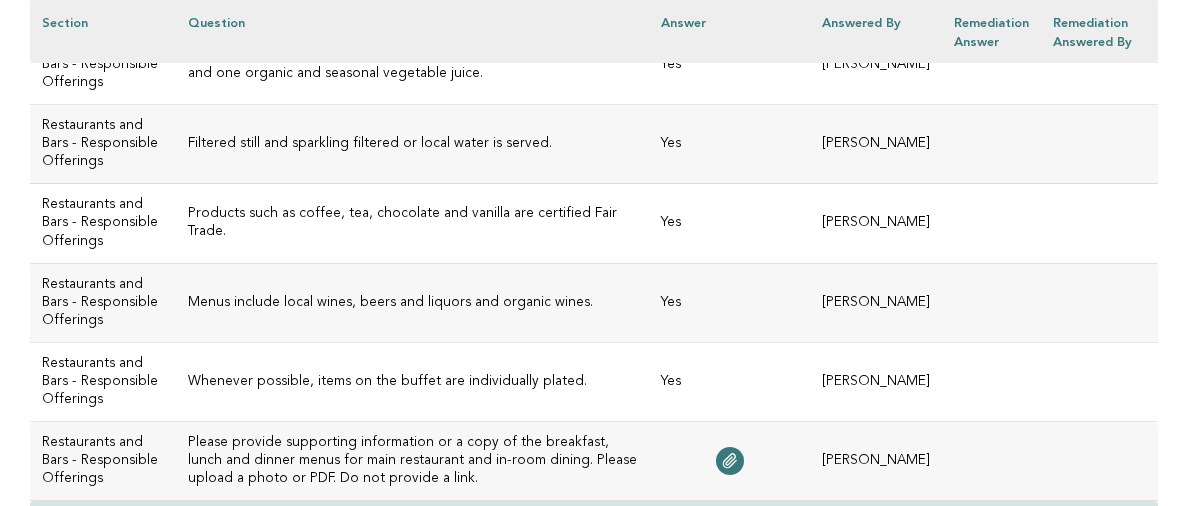 click on "Restaurants and bars offer at least one organic and seasonal fruit juice and one organic and seasonal vegetable juice." at bounding box center (412, 65) 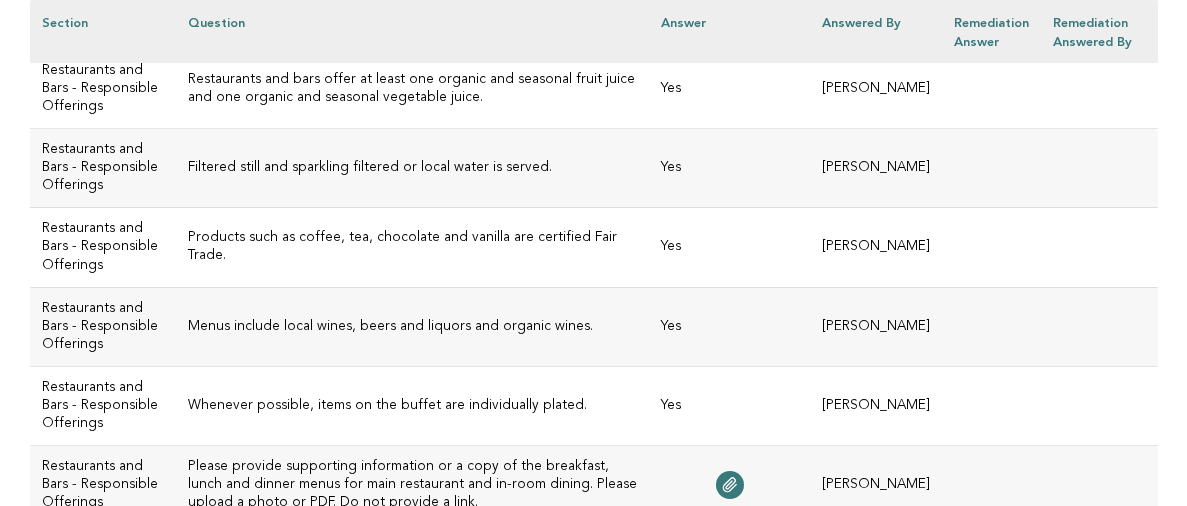 scroll, scrollTop: 3387, scrollLeft: 0, axis: vertical 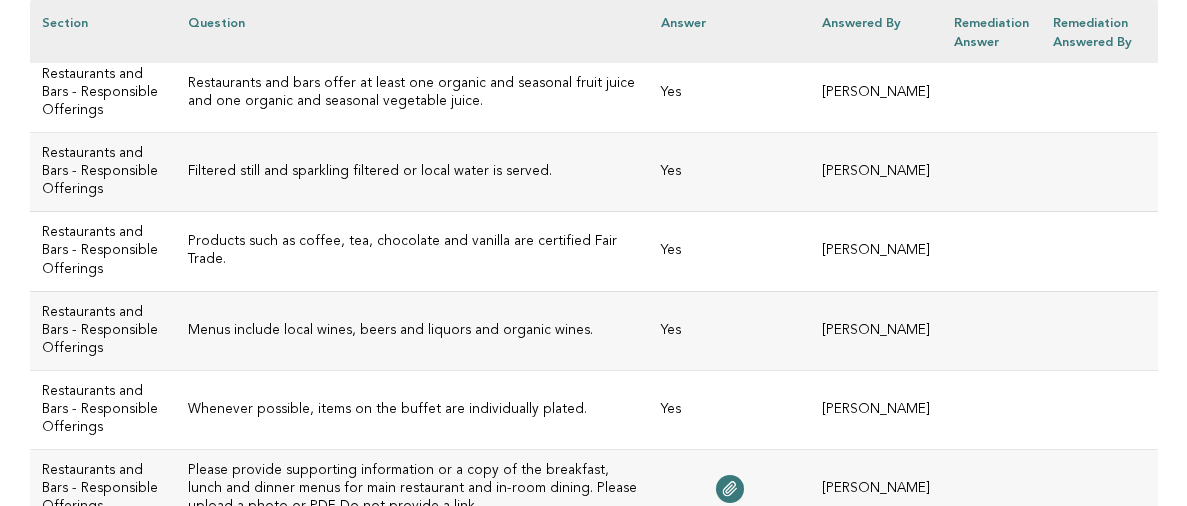 click on "Vegan and vegetarian dishes are offered on restaurant and in-room dining menus.
ESSENTIAL STANDARD
This standard is not required, but Essential Standards hold more weight in the overall scoring." at bounding box center (412, 4) 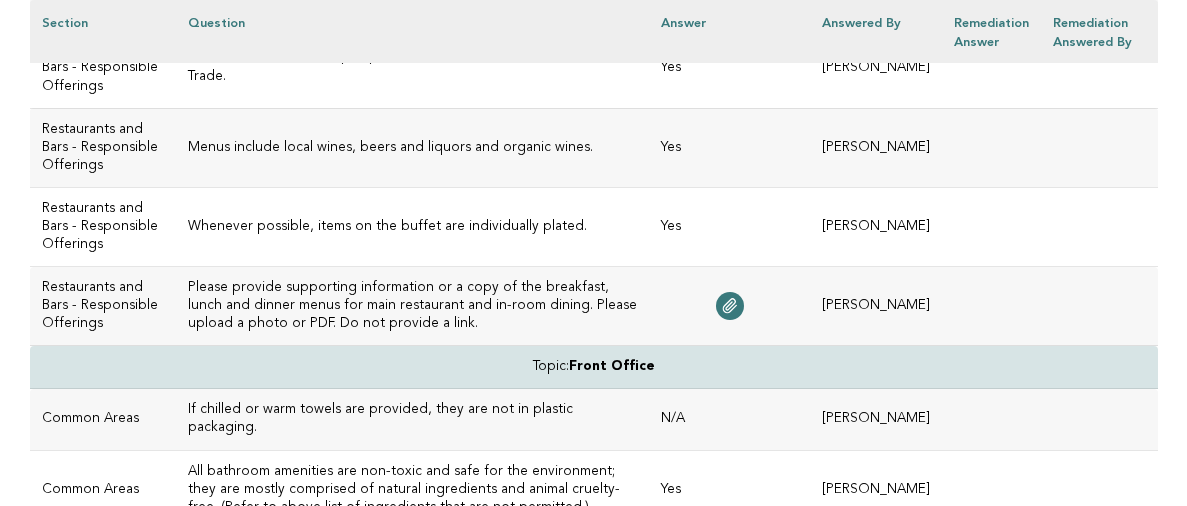 scroll, scrollTop: 3566, scrollLeft: 0, axis: vertical 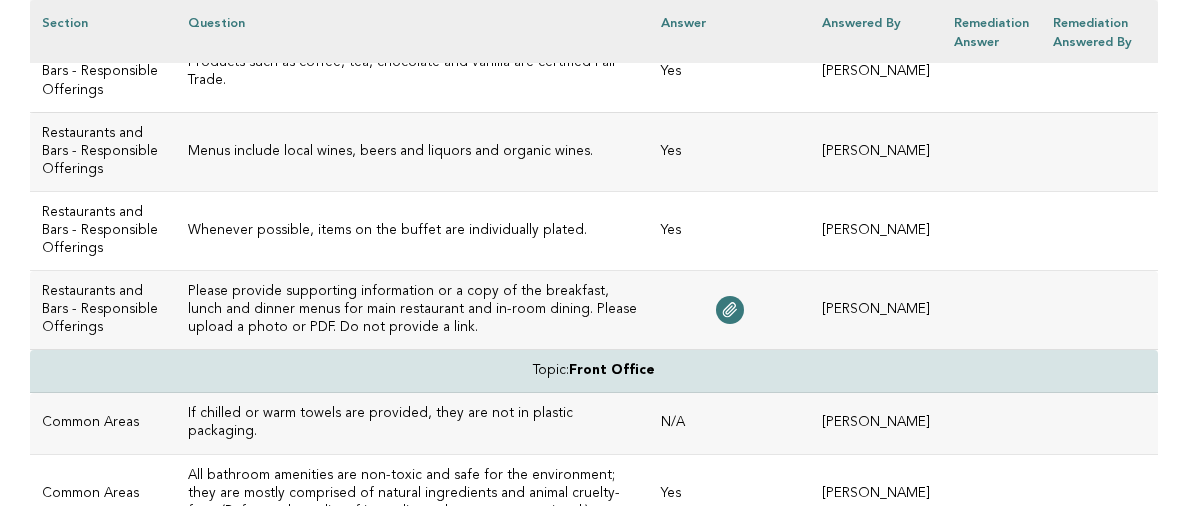 drag, startPoint x: 516, startPoint y: 81, endPoint x: 206, endPoint y: 70, distance: 310.1951 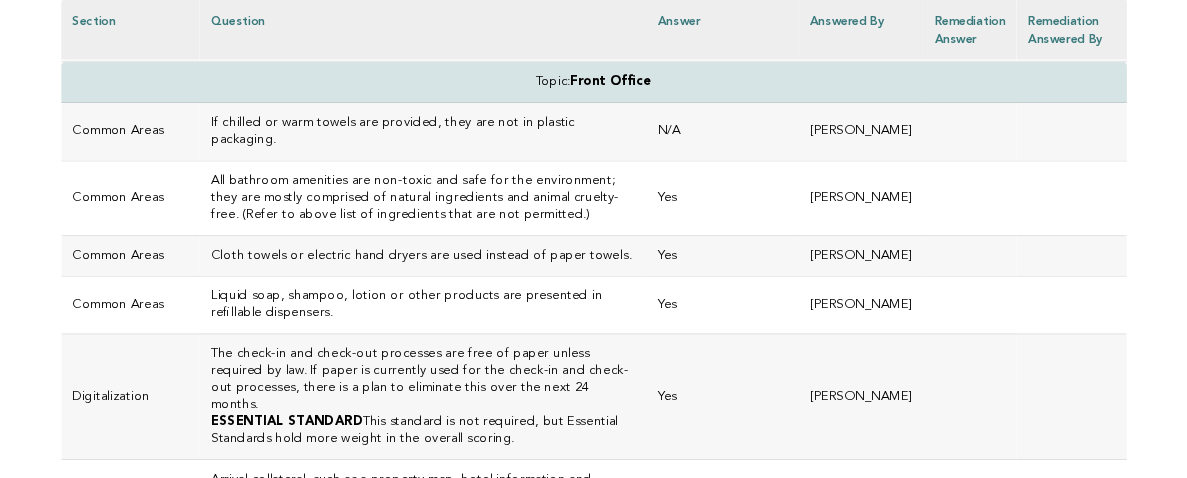 scroll, scrollTop: 3851, scrollLeft: 0, axis: vertical 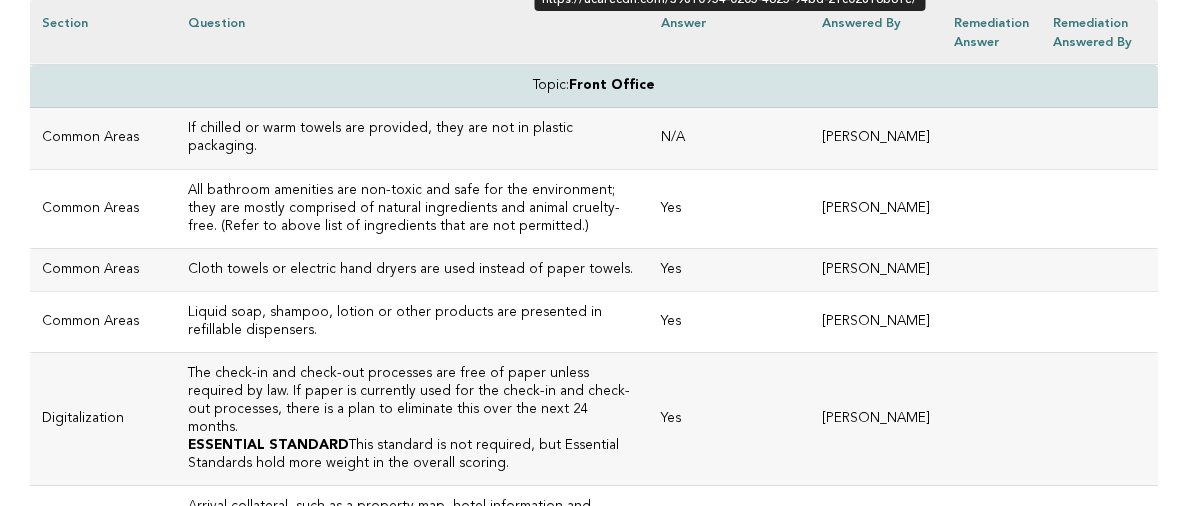 click 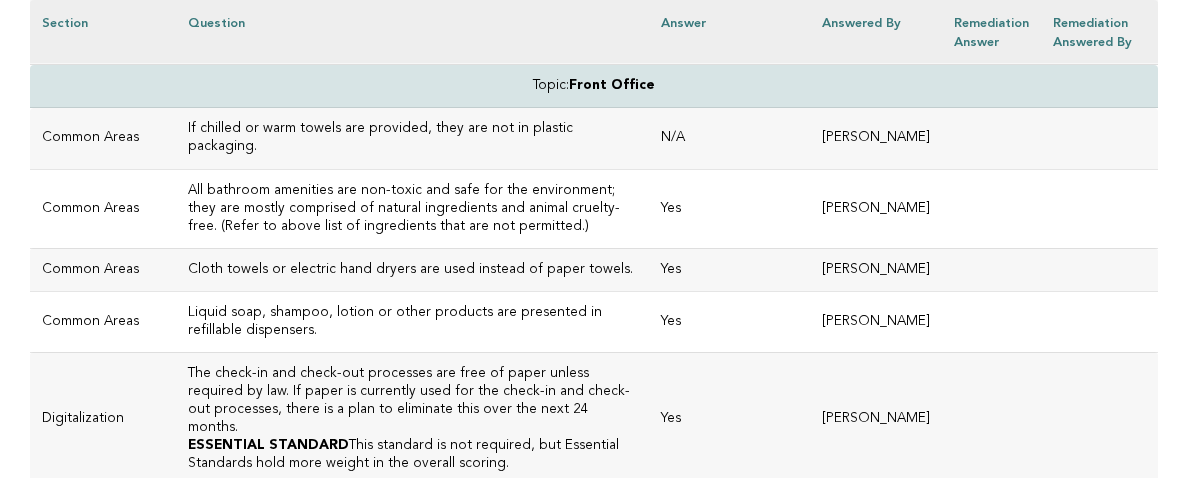 drag, startPoint x: 254, startPoint y: 202, endPoint x: 155, endPoint y: 155, distance: 109.59015 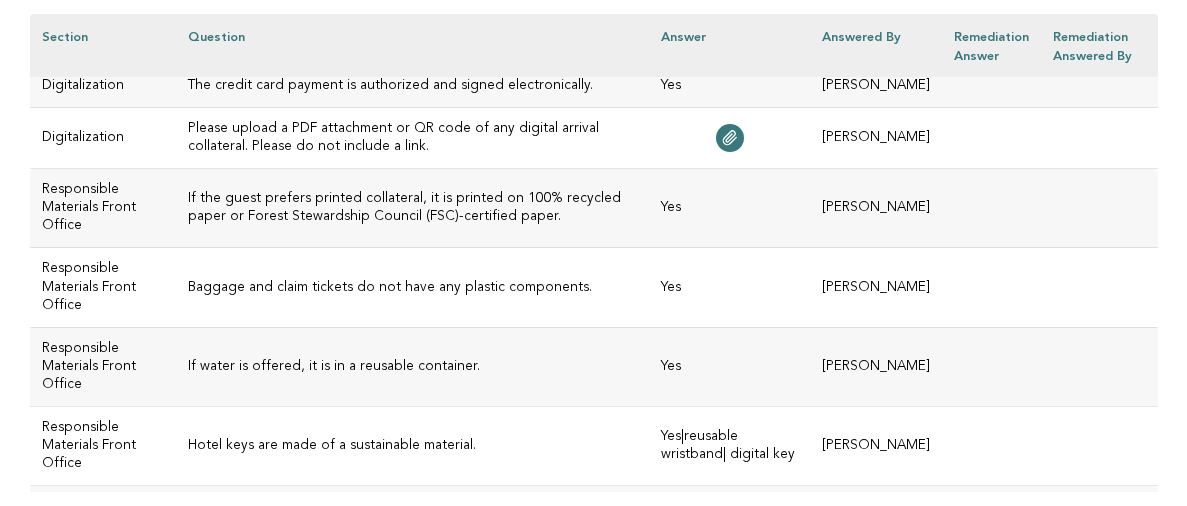 scroll, scrollTop: 4484, scrollLeft: 0, axis: vertical 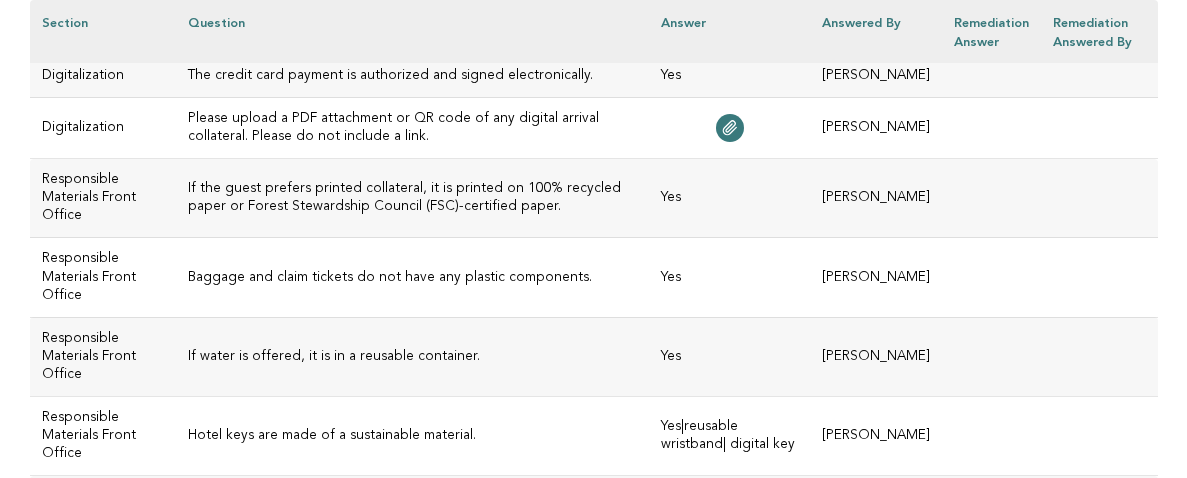 click on "Please upload a PDF attachment or QR code of any digital arrival collateral. Please do not include a link." at bounding box center (412, 128) 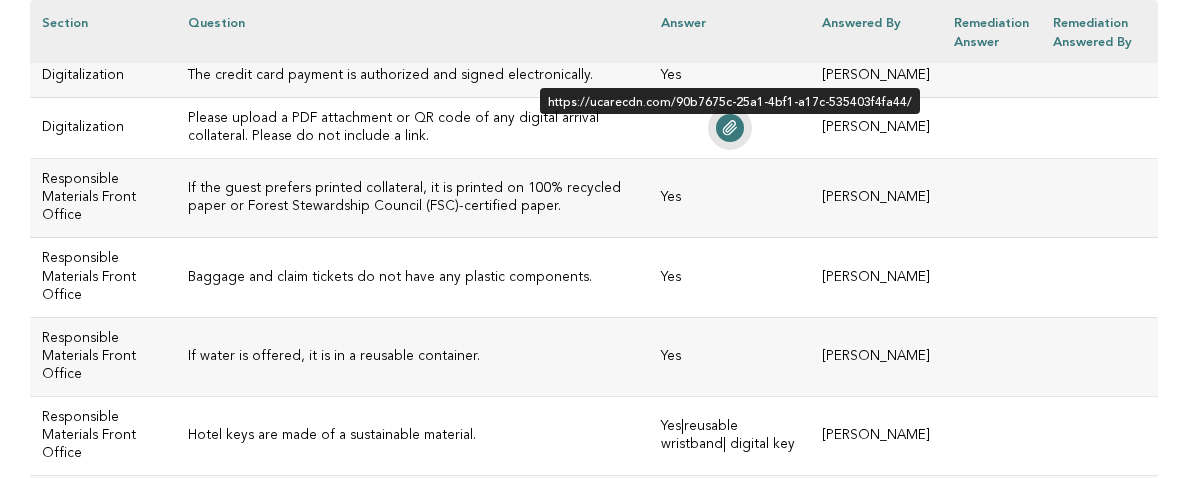 click 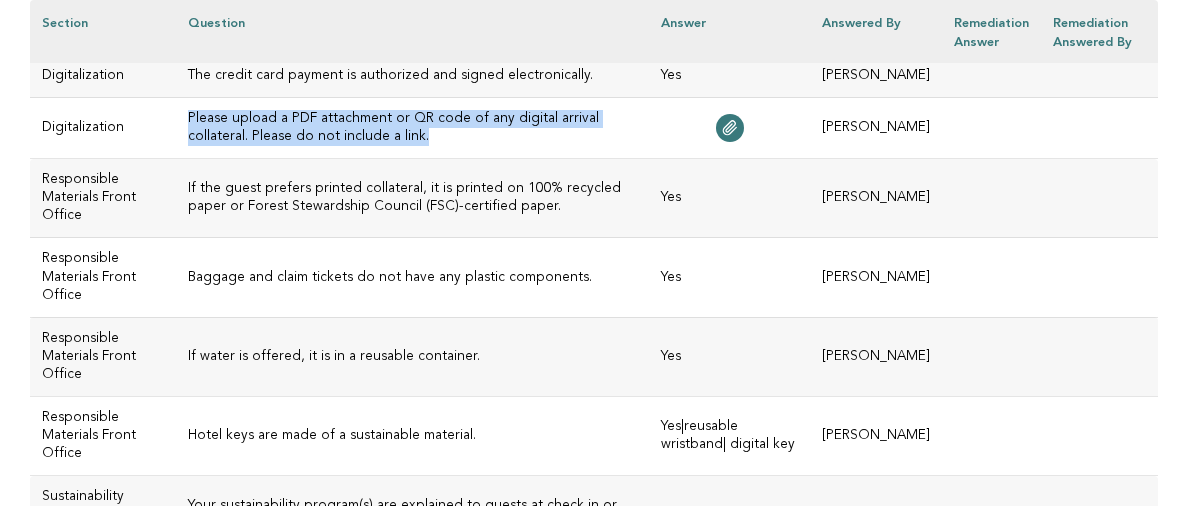 drag, startPoint x: 299, startPoint y: 242, endPoint x: 154, endPoint y: 231, distance: 145.41664 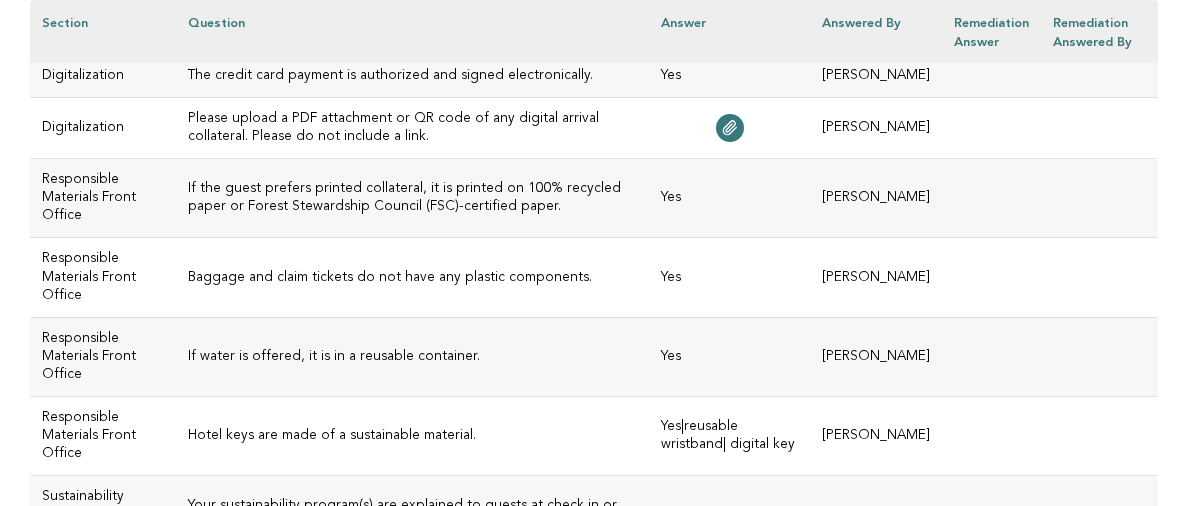 click on "If the guest prefers printed collateral, it is printed on 100% recycled paper or Forest Stewardship Council (FSC)-certified paper." at bounding box center [412, 198] 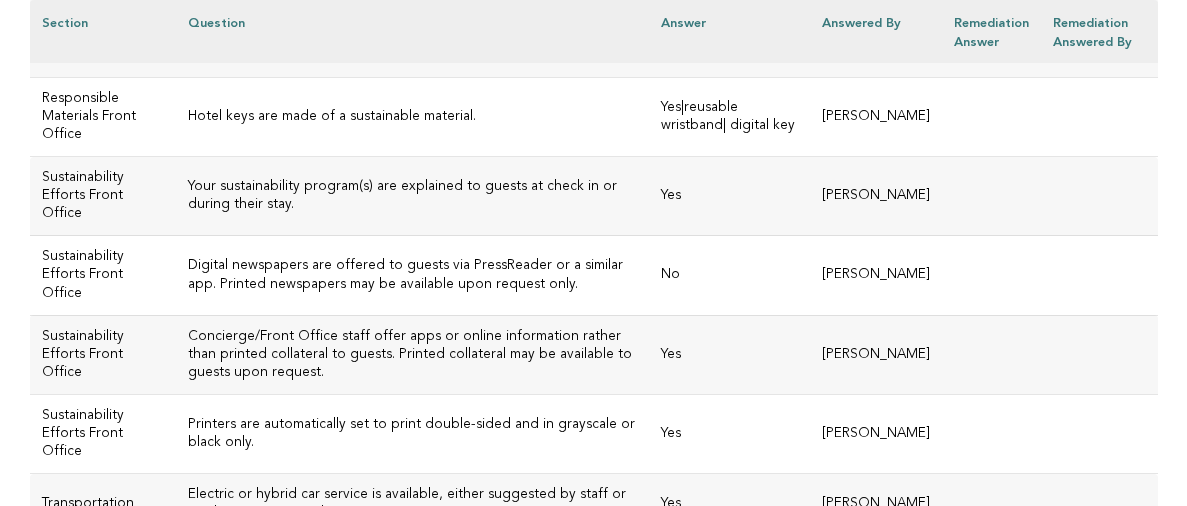 scroll, scrollTop: 4812, scrollLeft: 0, axis: vertical 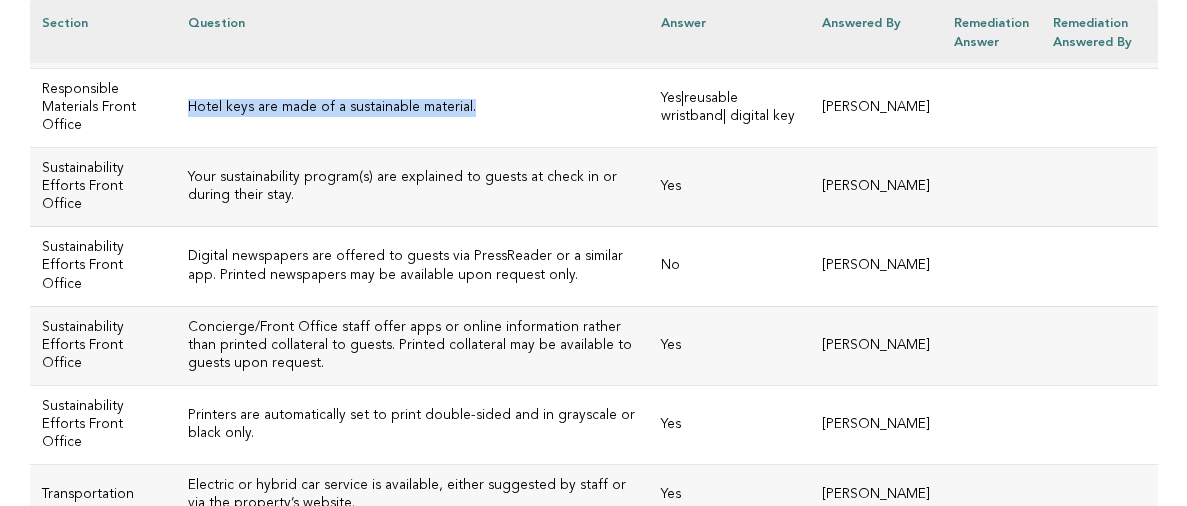 drag, startPoint x: 456, startPoint y: 218, endPoint x: 166, endPoint y: 204, distance: 290.33774 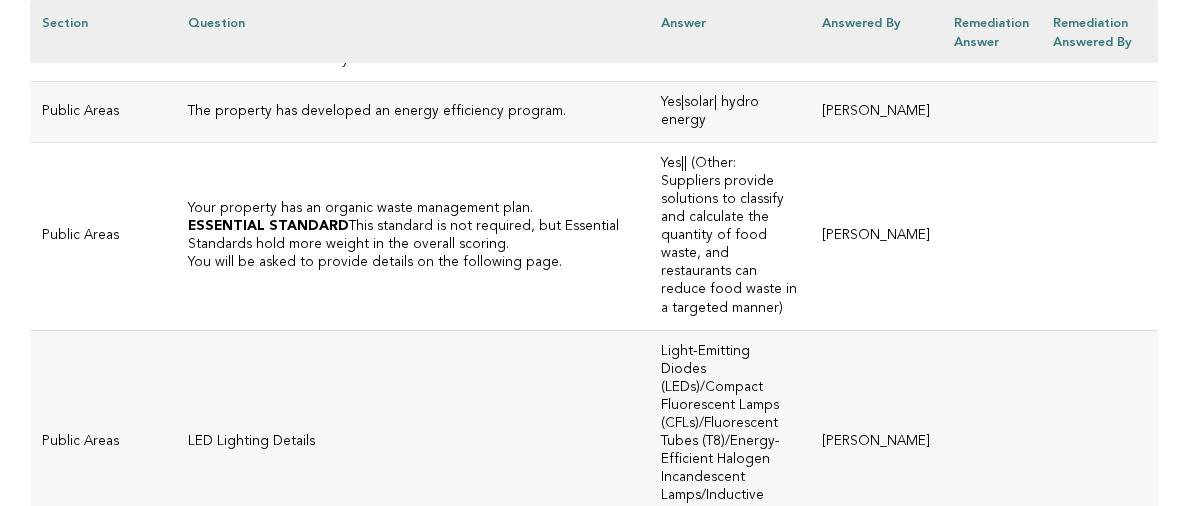scroll, scrollTop: 5830, scrollLeft: 0, axis: vertical 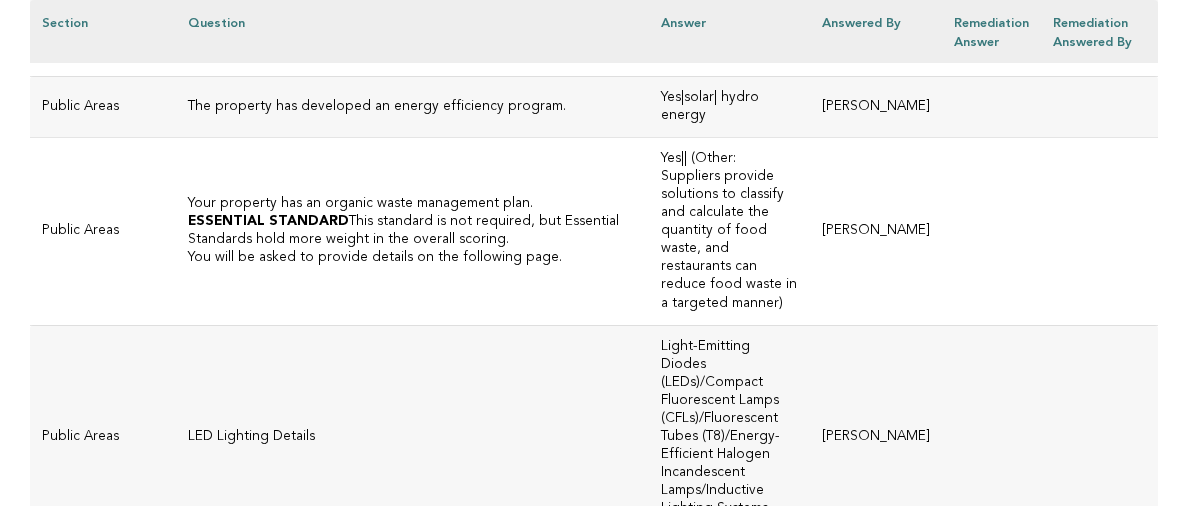 click on "Responsible Hospitality programs and information are included on the hotel website and on any distribution channel site." at bounding box center [412, 46] 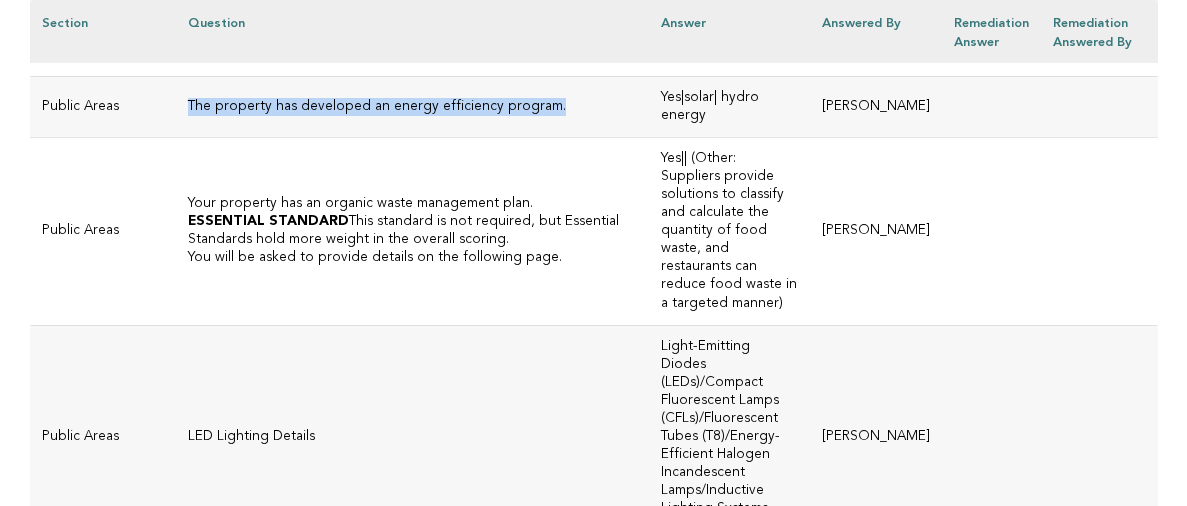 drag, startPoint x: 530, startPoint y: 180, endPoint x: 161, endPoint y: 182, distance: 369.00543 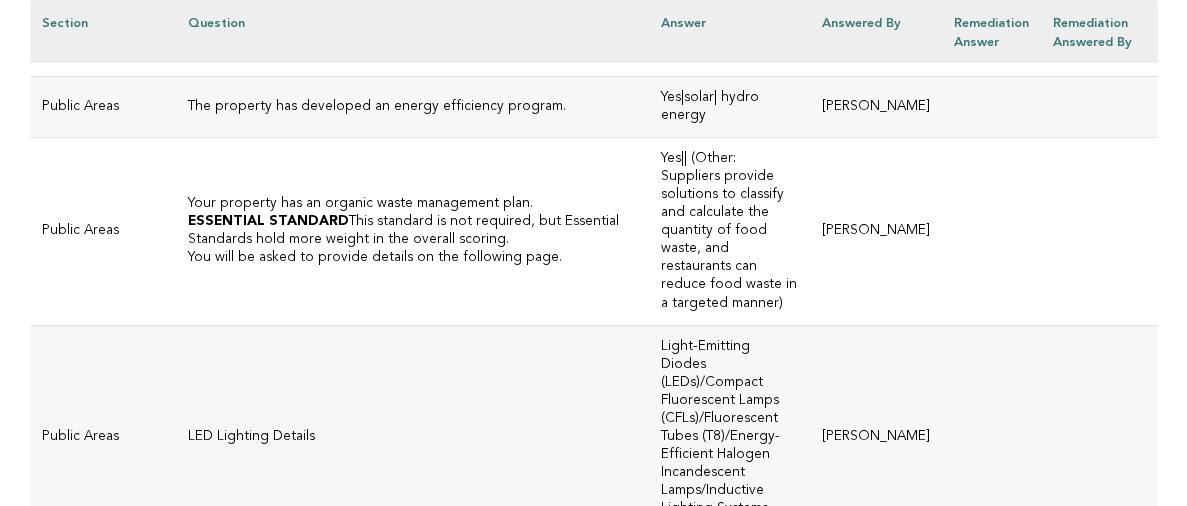 click on "Your property has an organic waste management plan.
ESSENTIAL STANDARD
This standard is not required, but Essential Standards hold more weight in the overall scoring.
You will be asked to provide details on the following page." at bounding box center [412, 231] 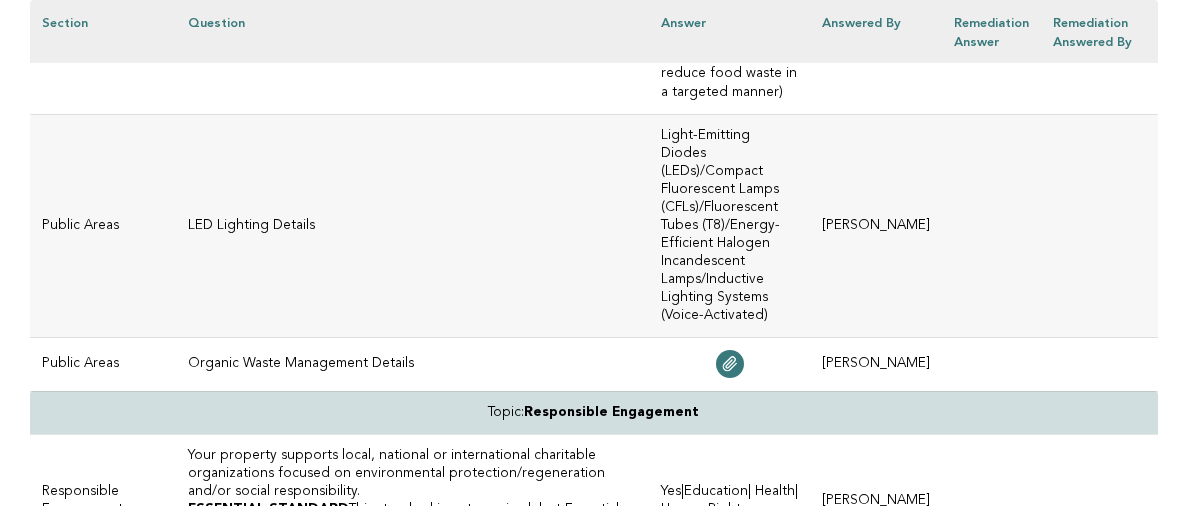 scroll, scrollTop: 6037, scrollLeft: 0, axis: vertical 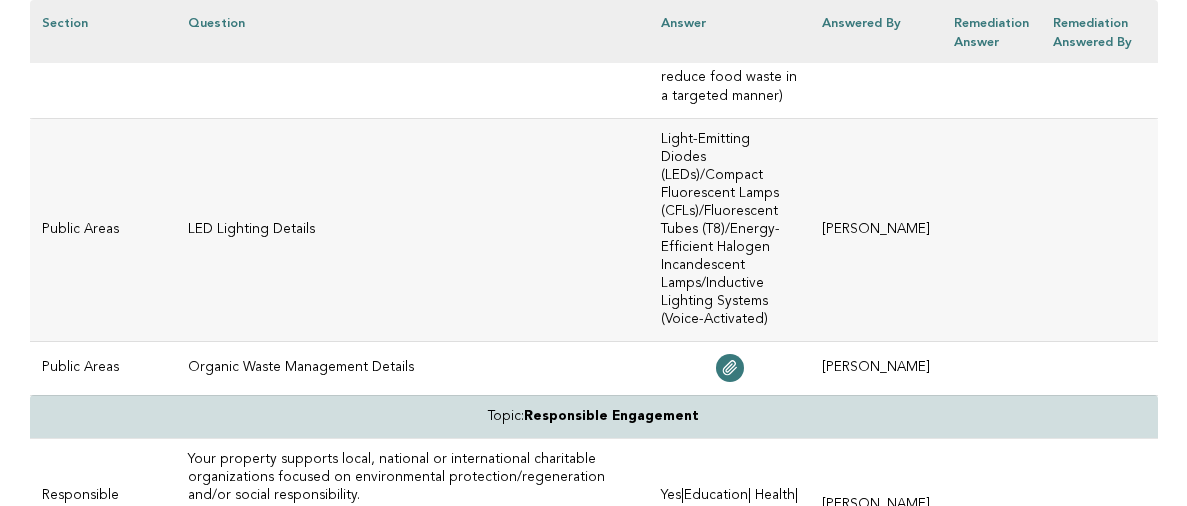 click on "Your property has an organic waste management plan." at bounding box center (412, -3) 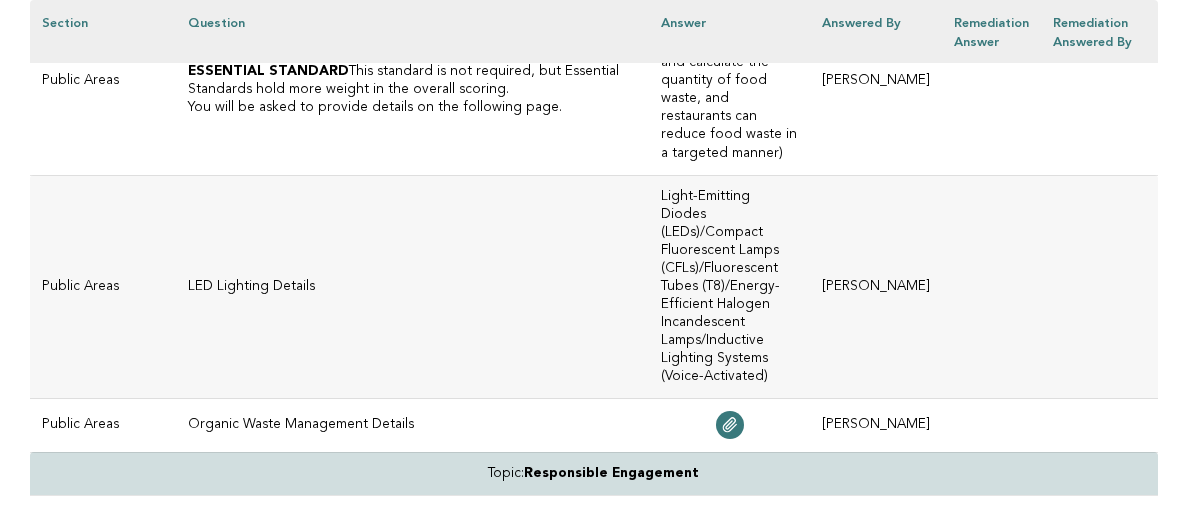 scroll, scrollTop: 5970, scrollLeft: 0, axis: vertical 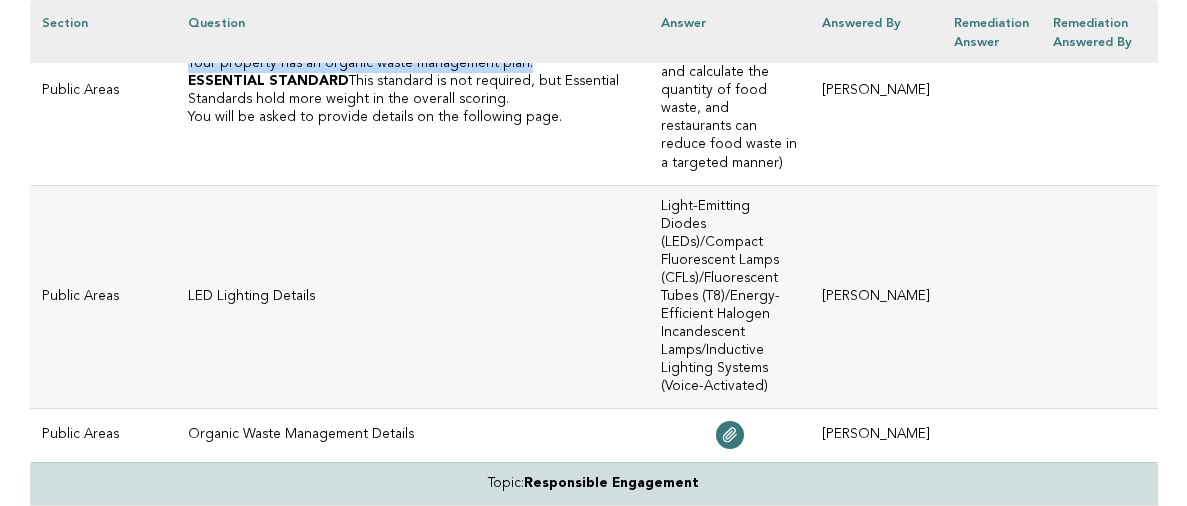 drag, startPoint x: 511, startPoint y: 147, endPoint x: 160, endPoint y: 158, distance: 351.17233 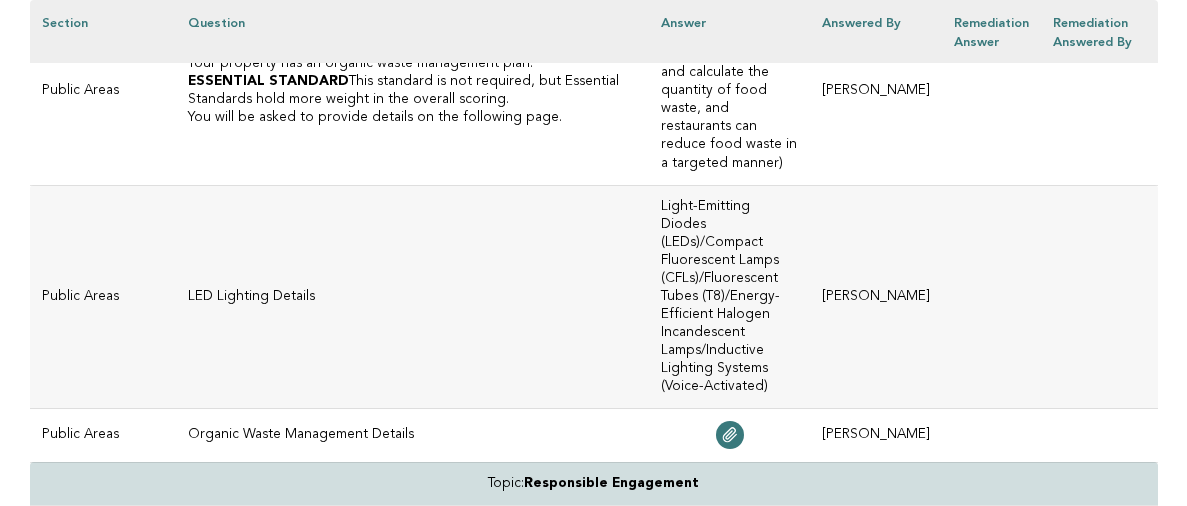 click on "Your property has an organic waste management plan.
ESSENTIAL STANDARD
This standard is not required, but Essential Standards hold more weight in the overall scoring.
You will be asked to provide details on the following page." at bounding box center [412, 91] 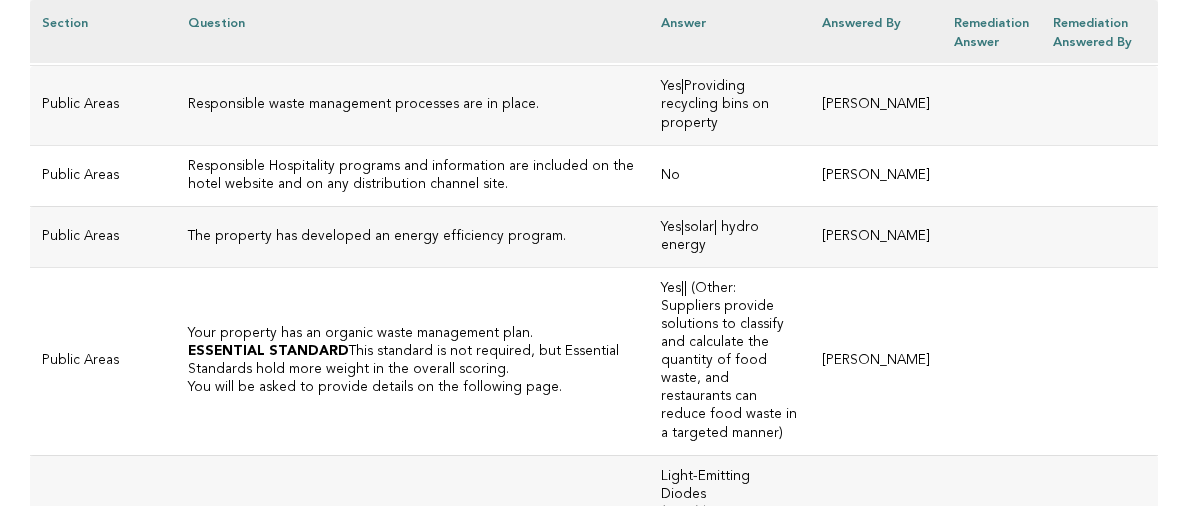 scroll, scrollTop: 5698, scrollLeft: 0, axis: vertical 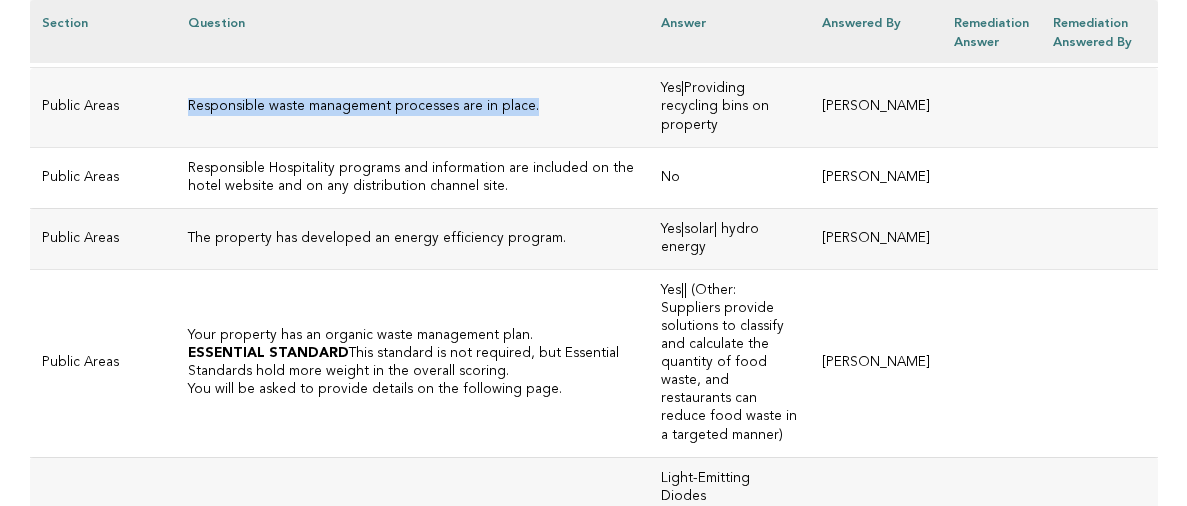 drag, startPoint x: 517, startPoint y: 179, endPoint x: 158, endPoint y: 182, distance: 359.01254 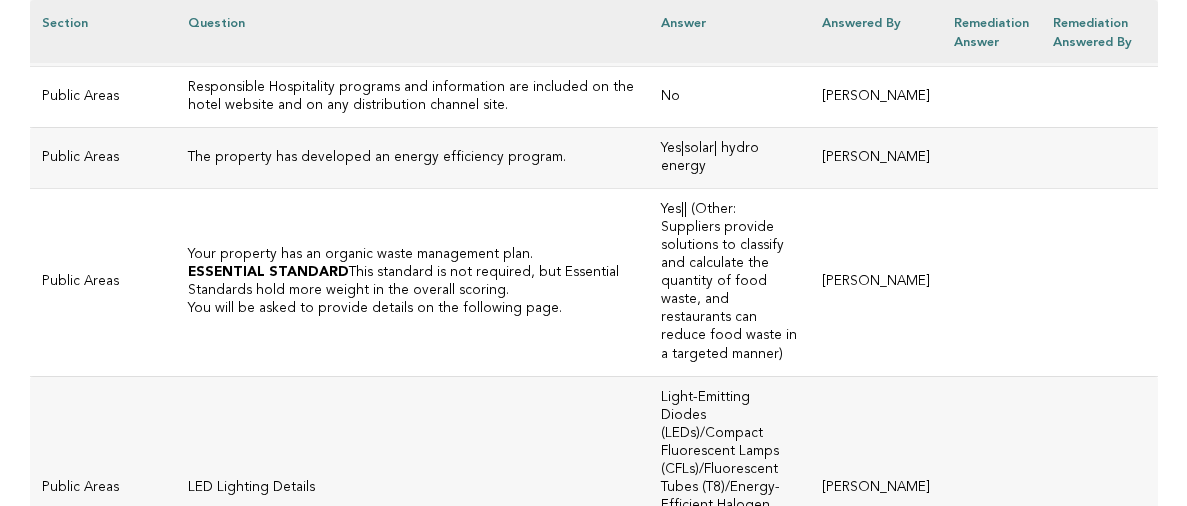 scroll, scrollTop: 5777, scrollLeft: 0, axis: vertical 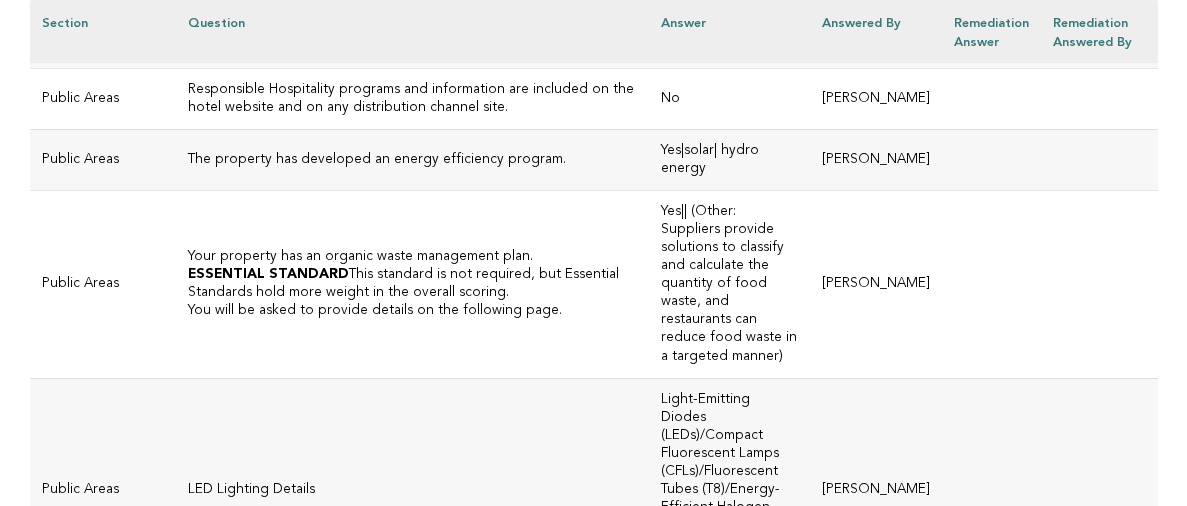 copy on "Responsible waste management processes are in place." 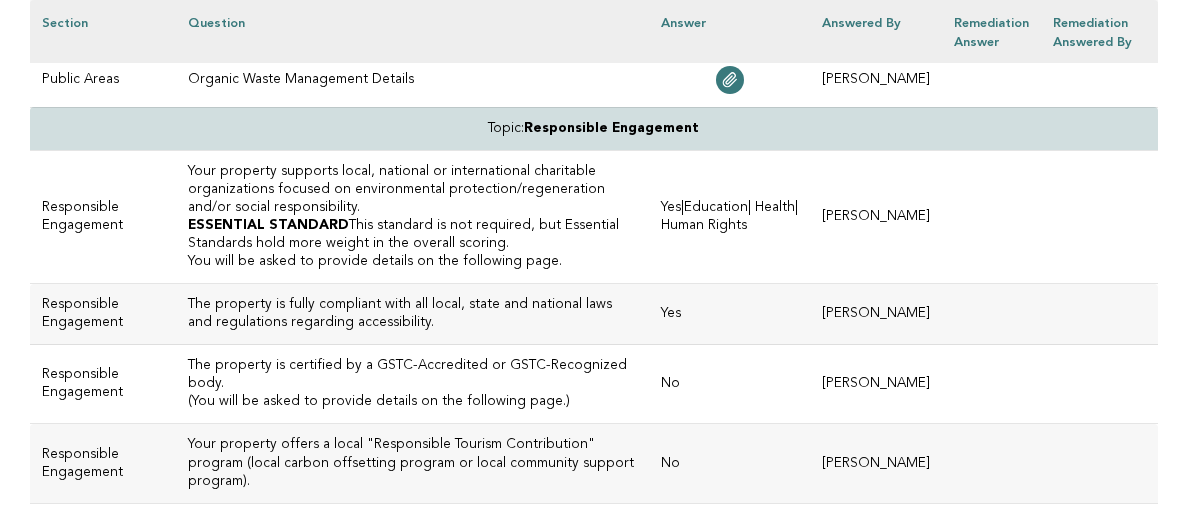 scroll, scrollTop: 6306, scrollLeft: 0, axis: vertical 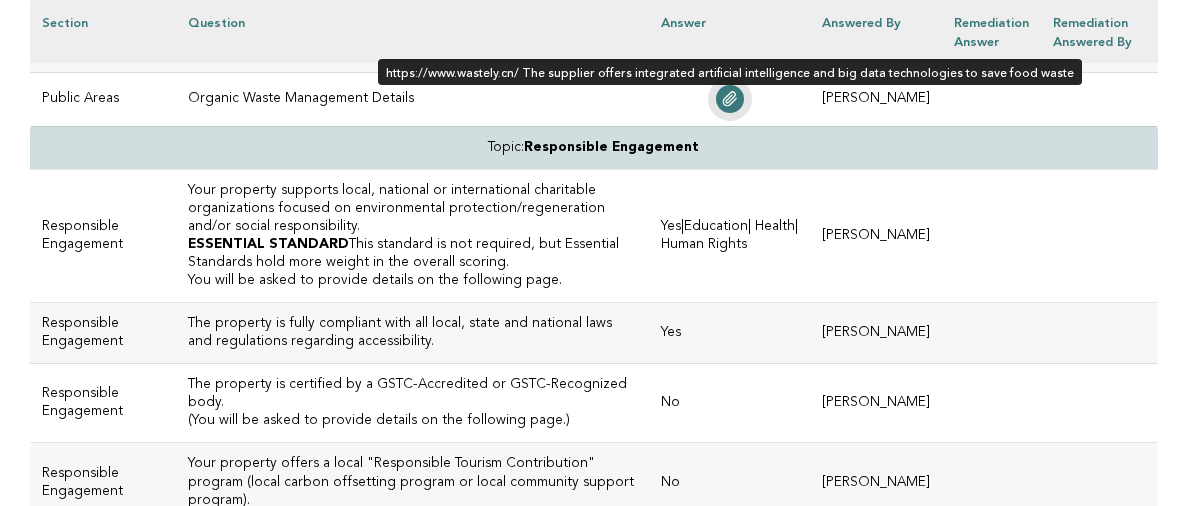 click 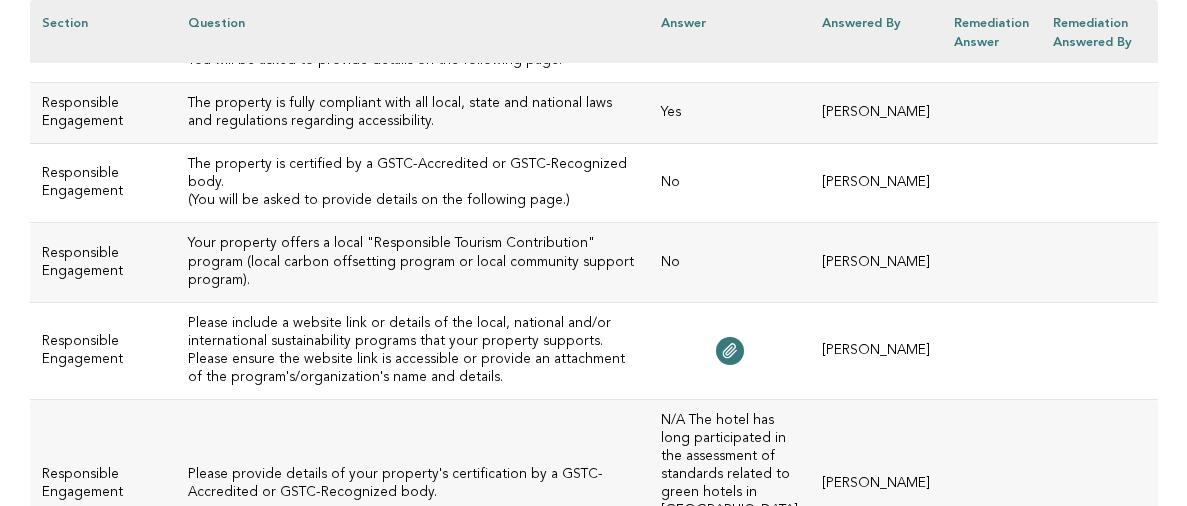 scroll, scrollTop: 6565, scrollLeft: 0, axis: vertical 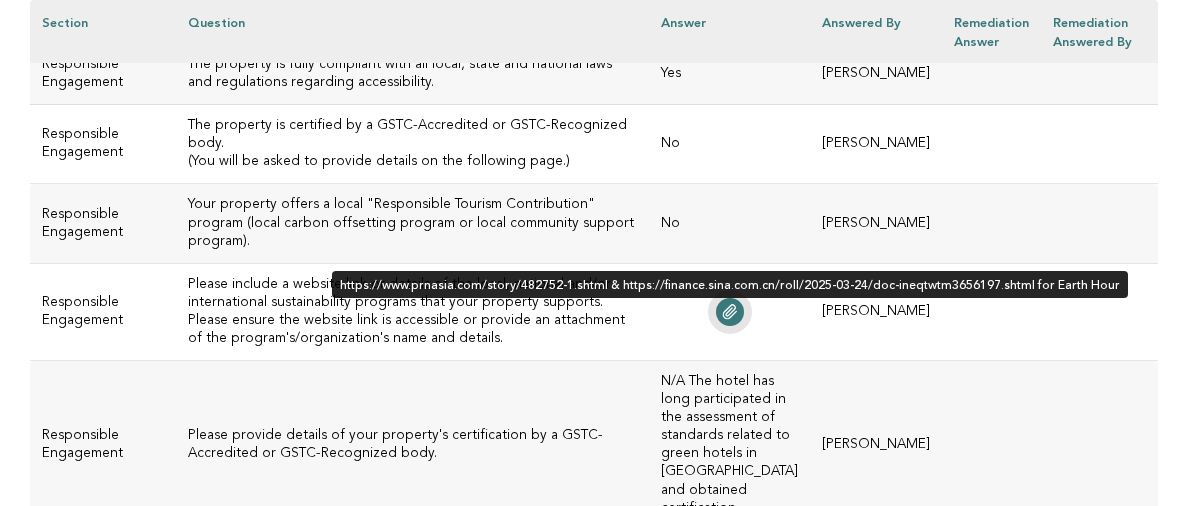 click 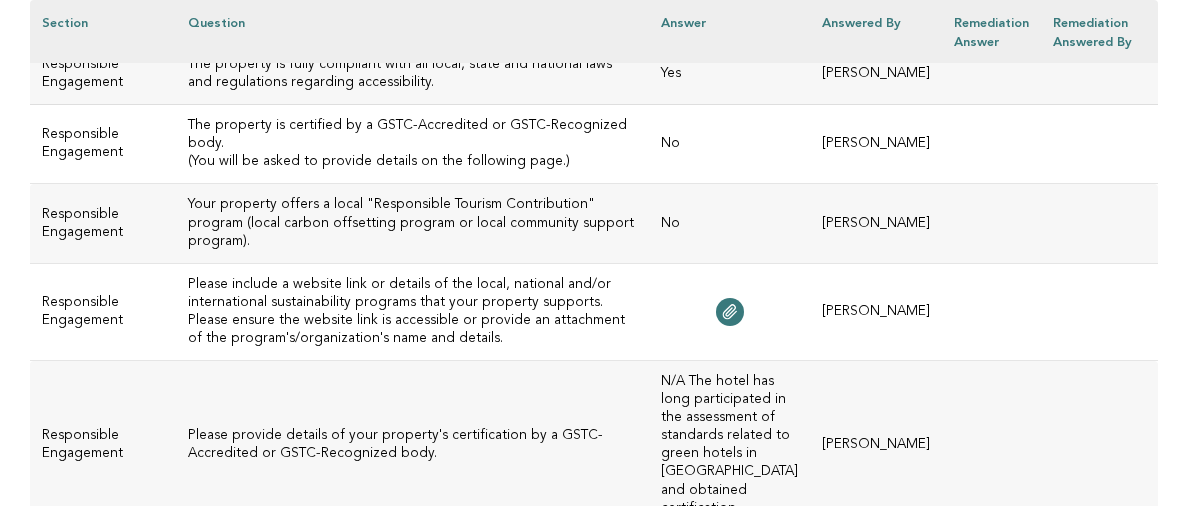 drag, startPoint x: 166, startPoint y: 72, endPoint x: 320, endPoint y: 105, distance: 157.49603 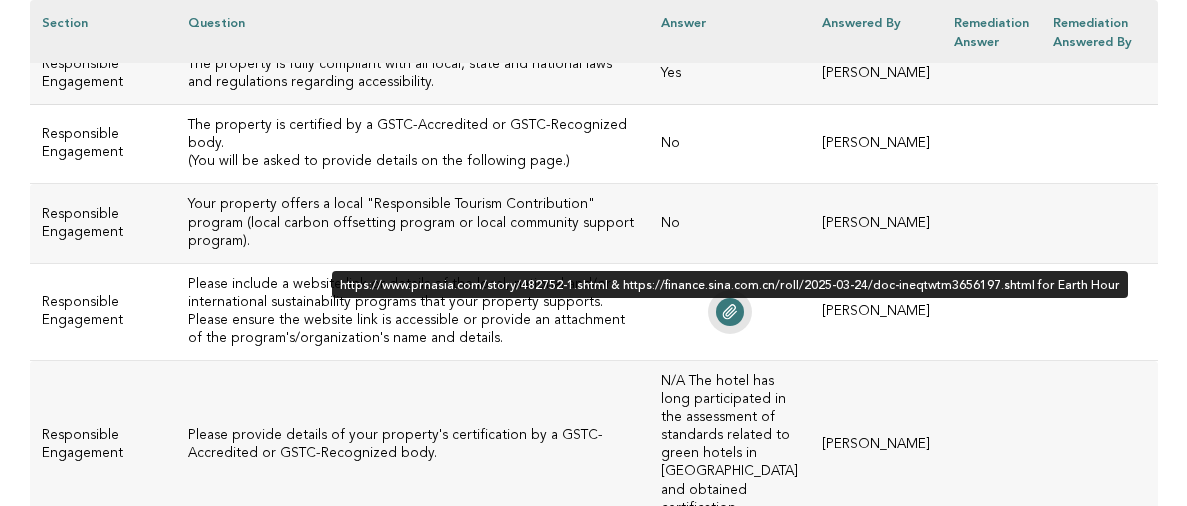 click 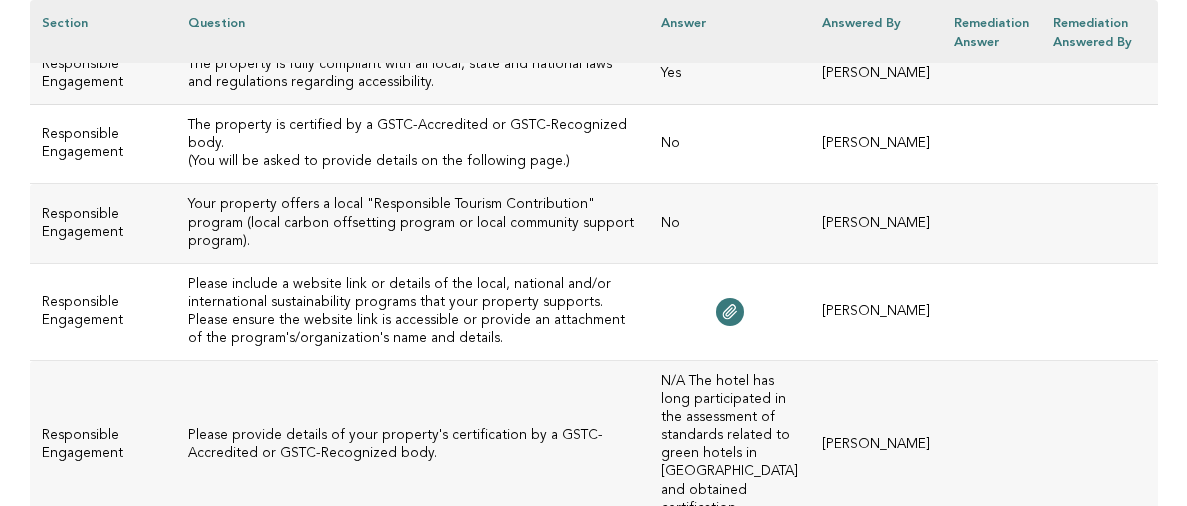 click on "(You will be asked to provide details on the following page.)" at bounding box center (412, 162) 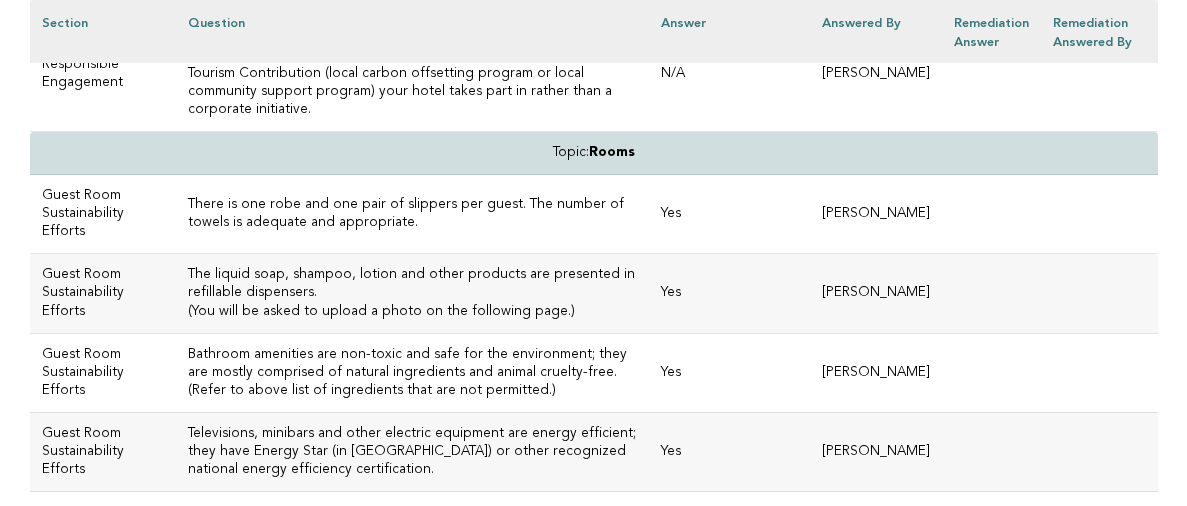 scroll, scrollTop: 7087, scrollLeft: 0, axis: vertical 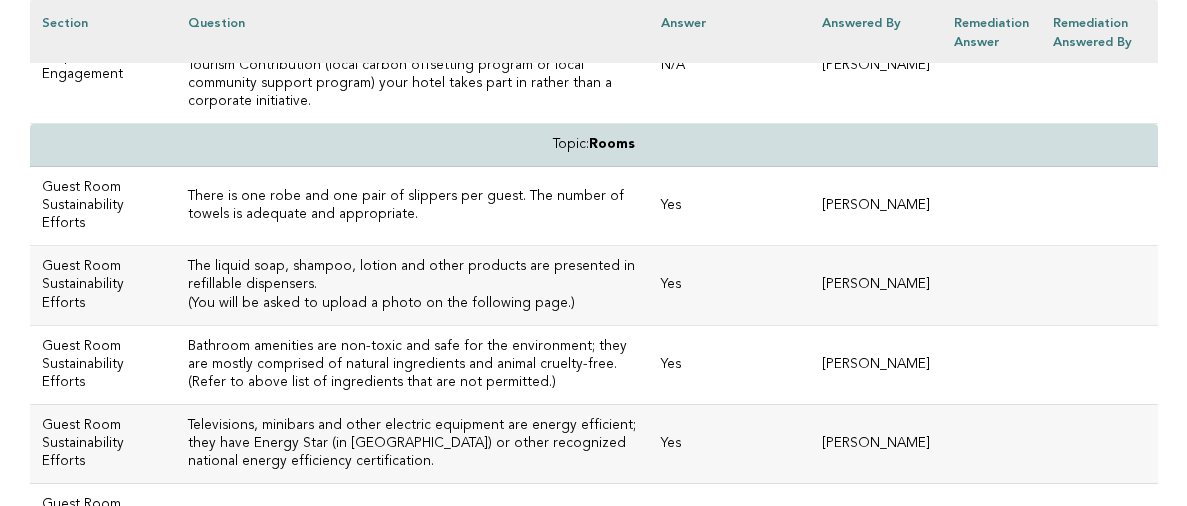 click on "Please provide the name of the program your property contributes to and accessible link to the website. This refers to a local Responsible Tourism Contribution (local carbon offsetting program or local community support program) your hotel takes part in rather than a corporate initiative." at bounding box center (412, 66) 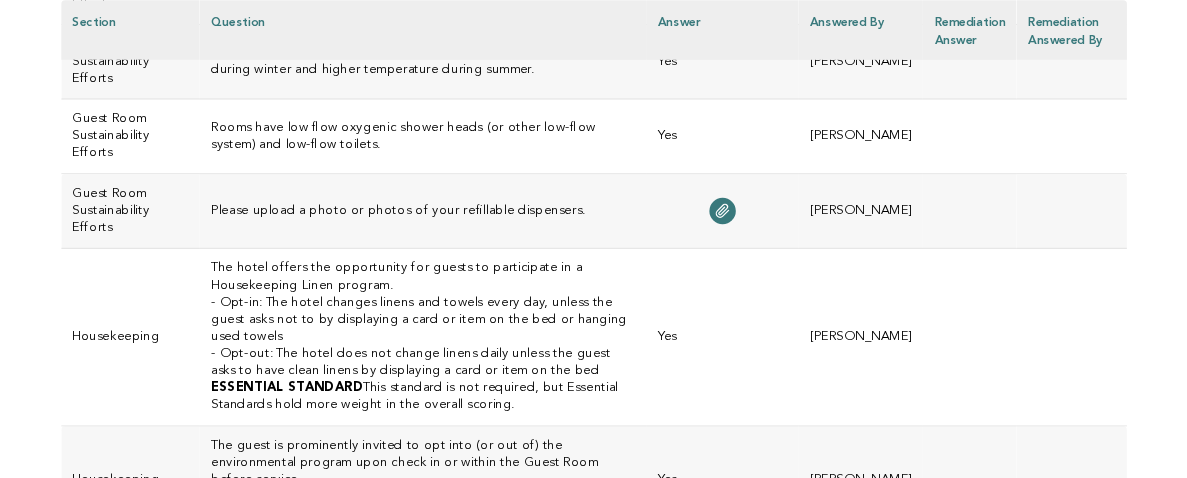 scroll, scrollTop: 7786, scrollLeft: 0, axis: vertical 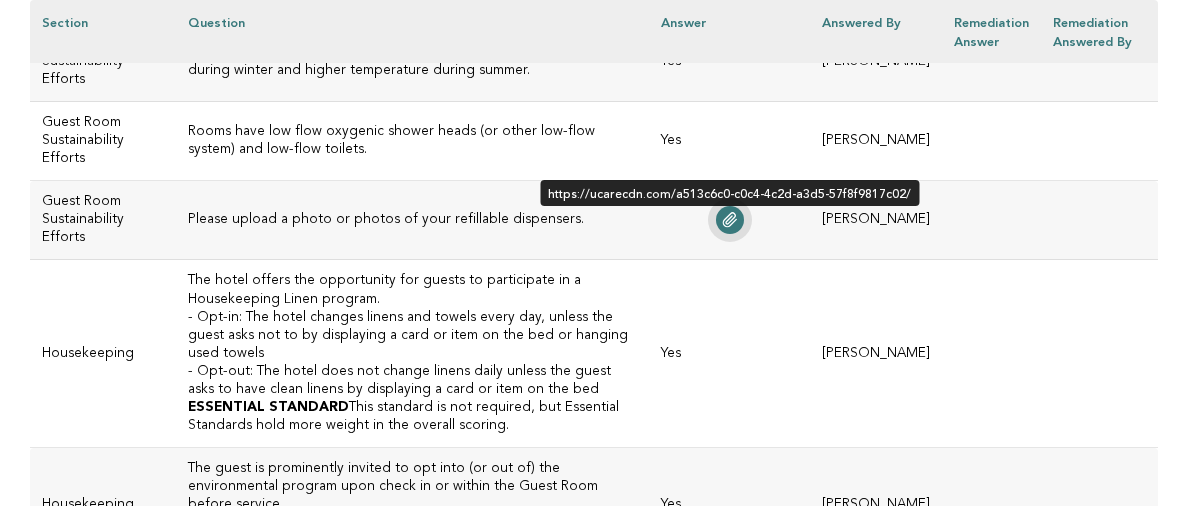 click 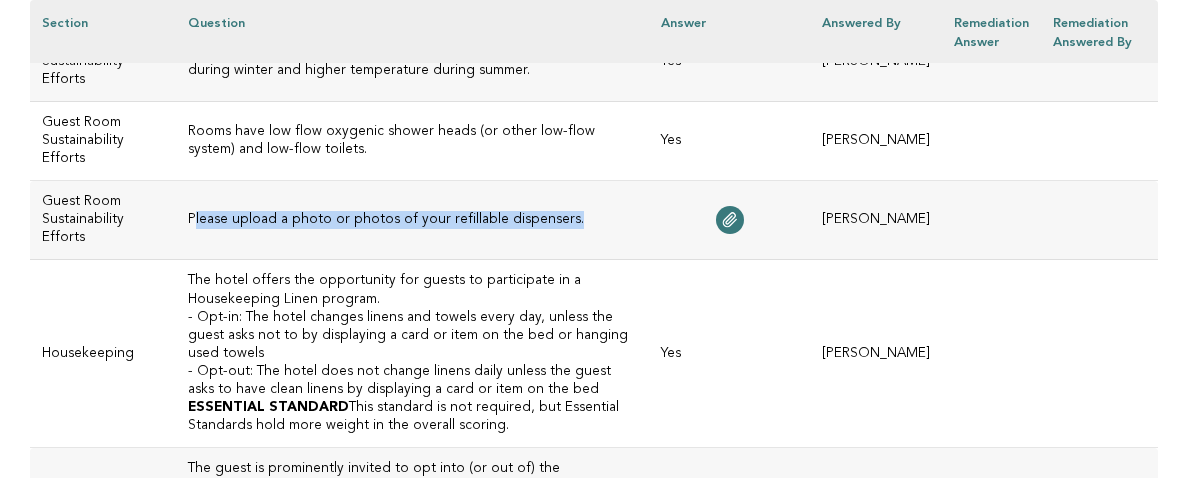 drag, startPoint x: 554, startPoint y: 280, endPoint x: 168, endPoint y: 287, distance: 386.06348 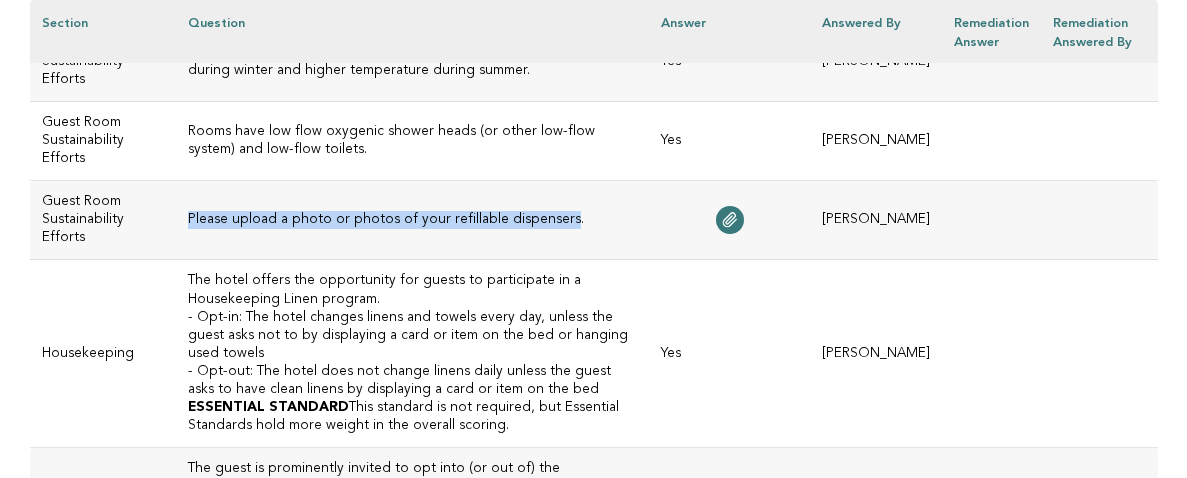 drag, startPoint x: 156, startPoint y: 285, endPoint x: 527, endPoint y: 285, distance: 371 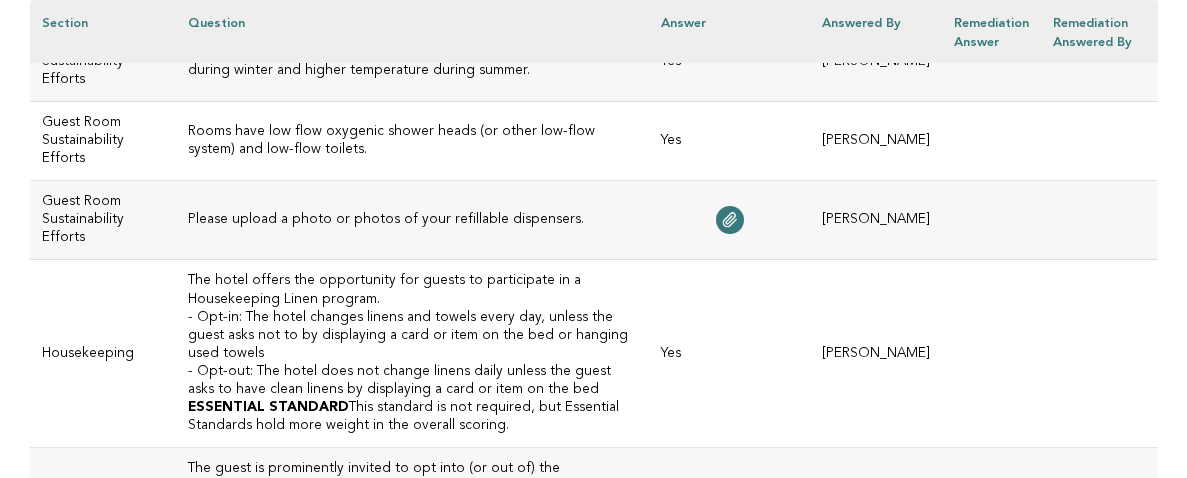 click on "Please upload a photo or photos of your refillable dispensers." at bounding box center (412, 220) 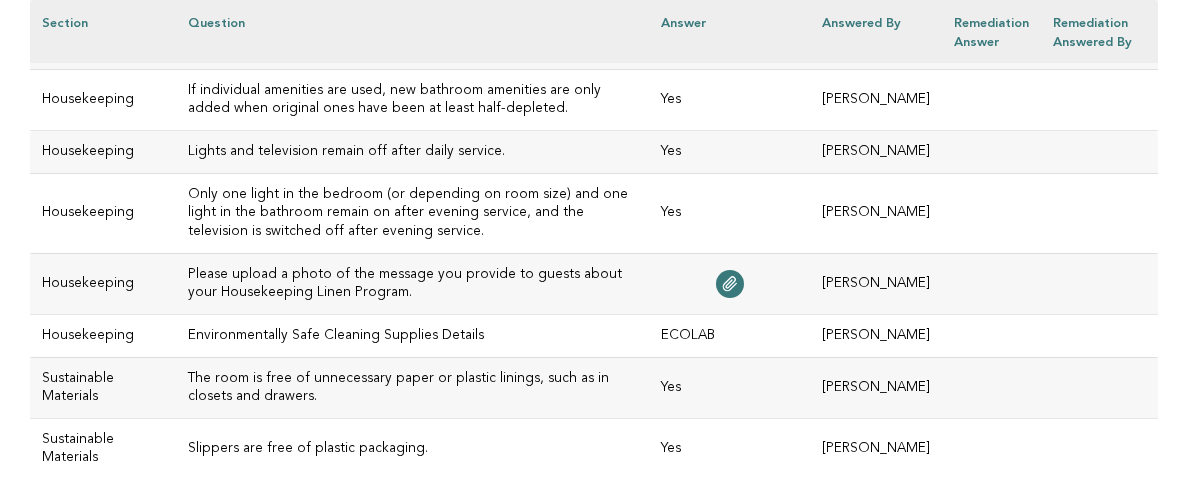 scroll, scrollTop: 8503, scrollLeft: 0, axis: vertical 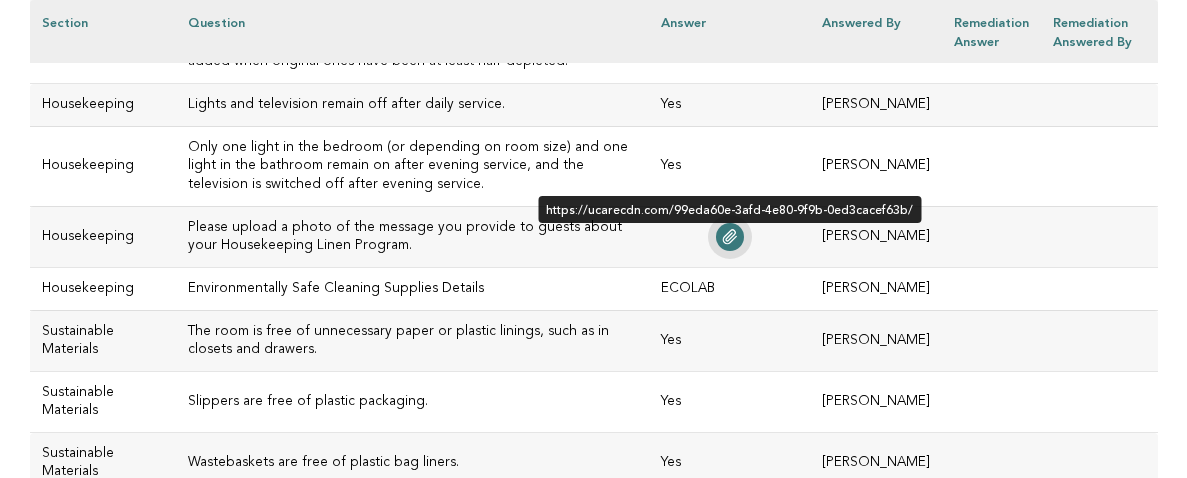 click 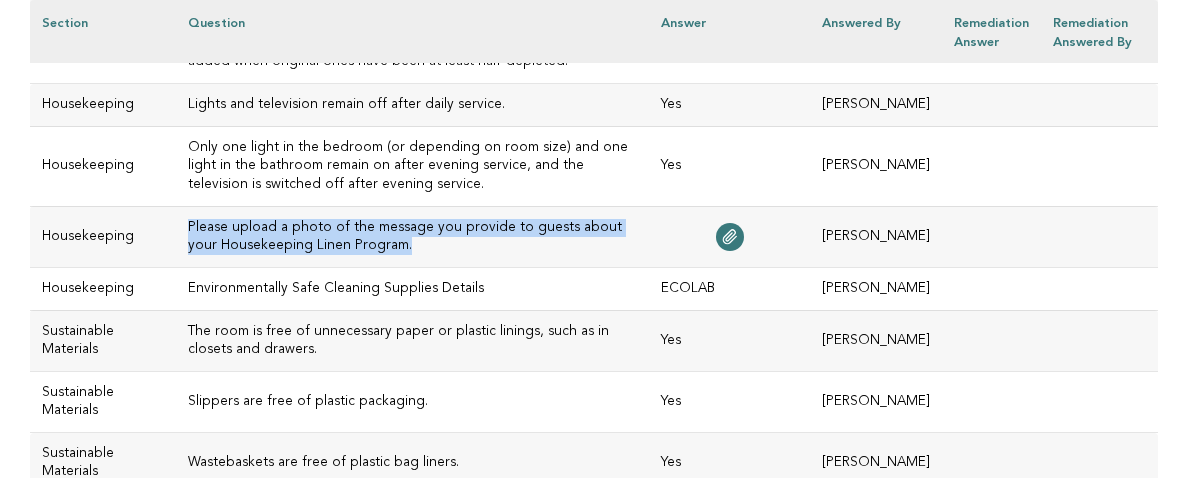 drag, startPoint x: 359, startPoint y: 263, endPoint x: 182, endPoint y: 229, distance: 180.23596 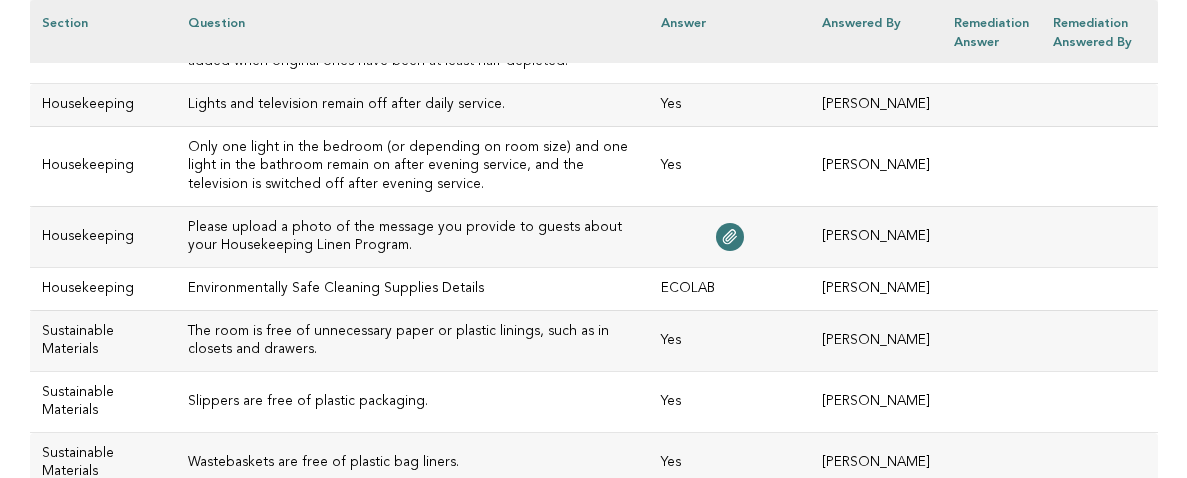 click on "Environmentally Safe Cleaning Supplies Details" at bounding box center [412, 288] 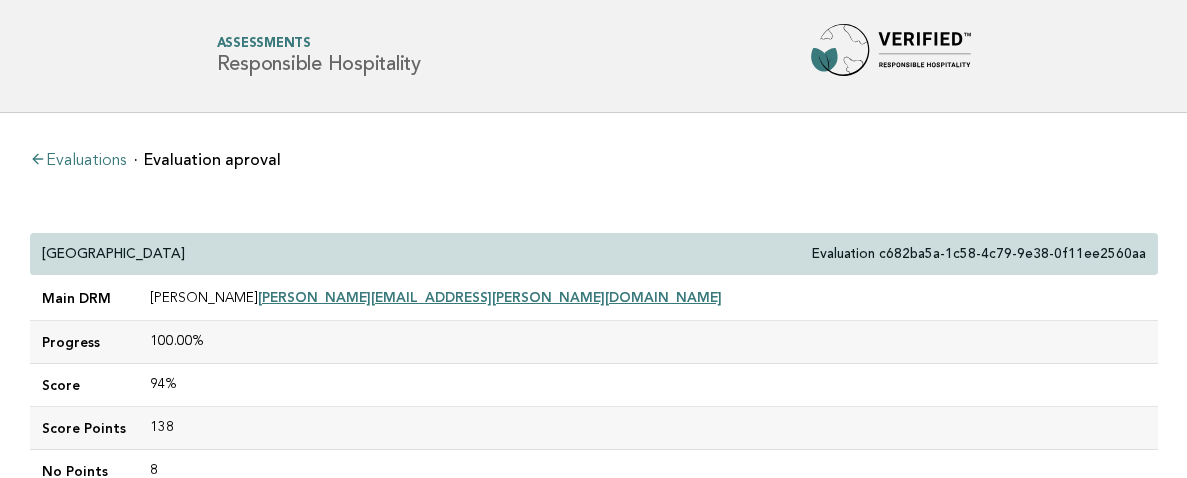 scroll, scrollTop: 0, scrollLeft: 0, axis: both 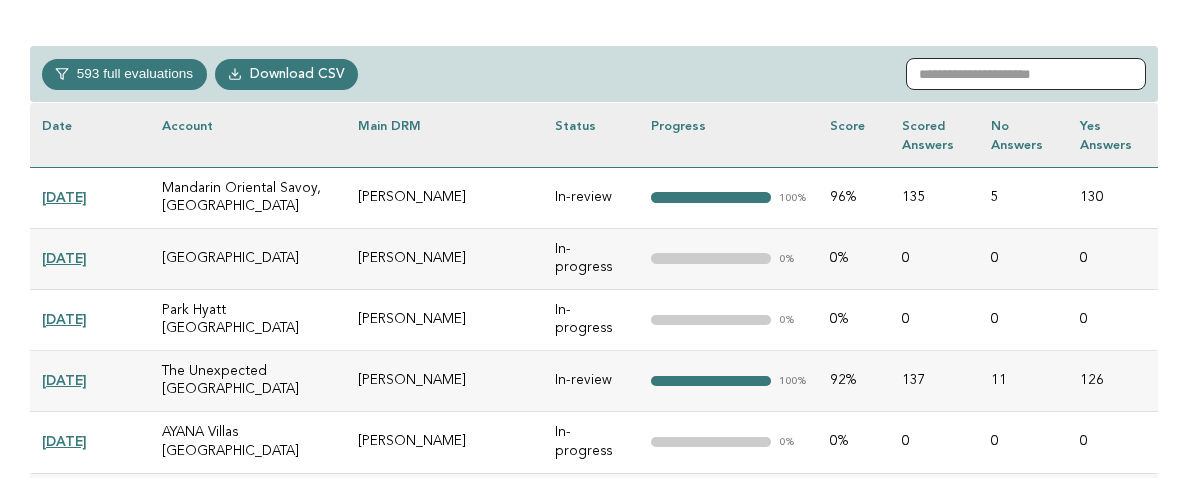 click at bounding box center (1026, 74) 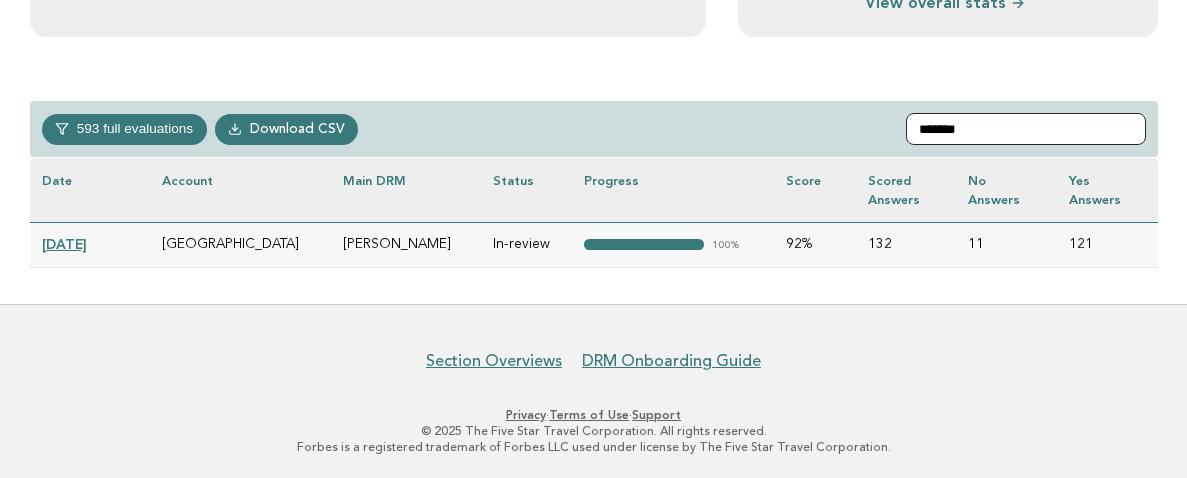 scroll, scrollTop: 808, scrollLeft: 0, axis: vertical 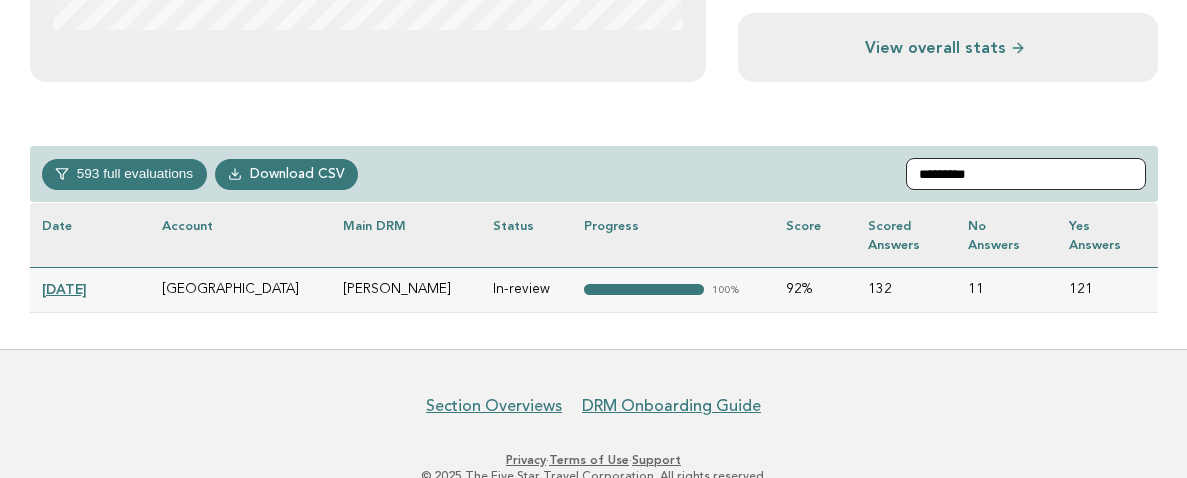 type on "*********" 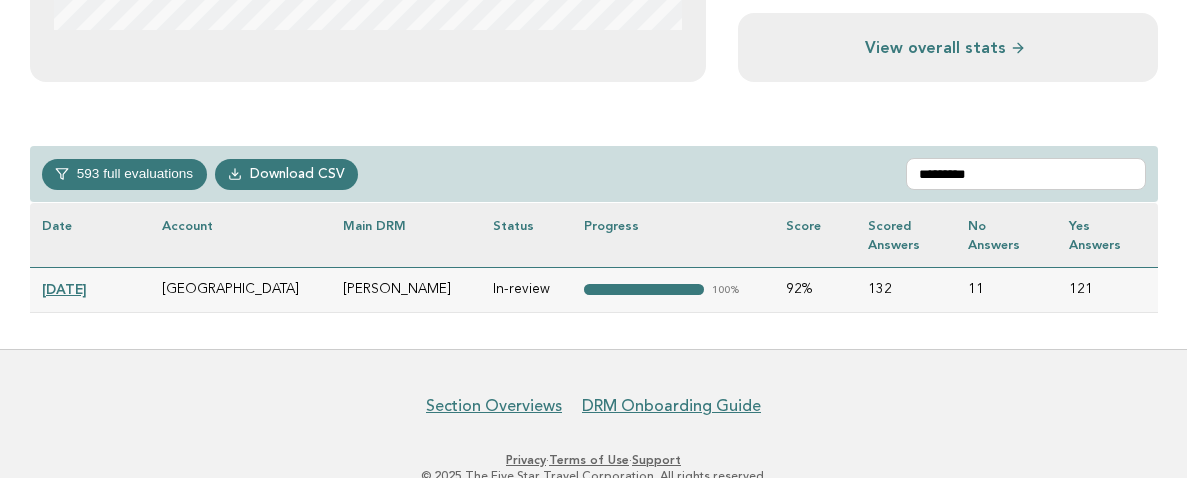 click on "[GEOGRAPHIC_DATA]" at bounding box center (241, 289) 